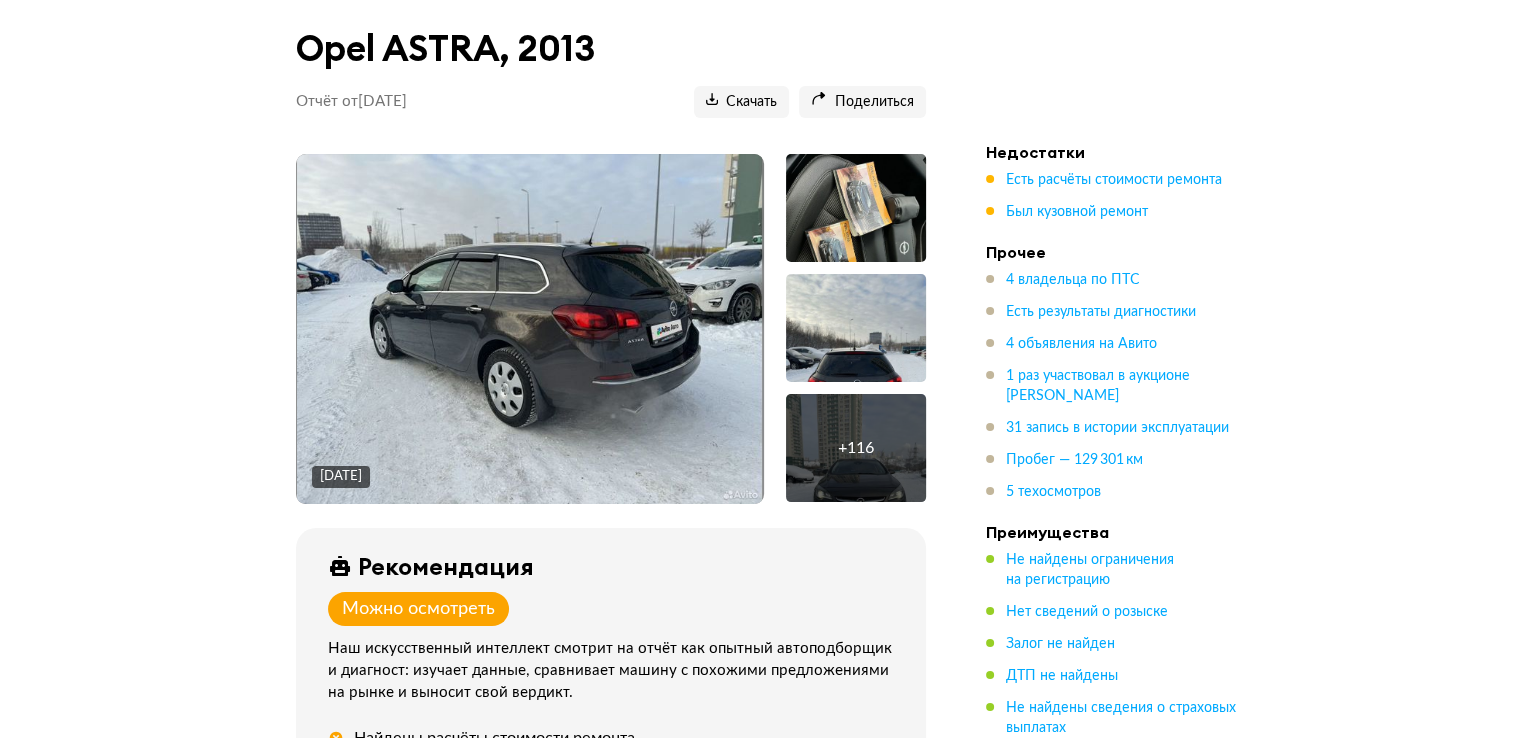 scroll, scrollTop: 300, scrollLeft: 0, axis: vertical 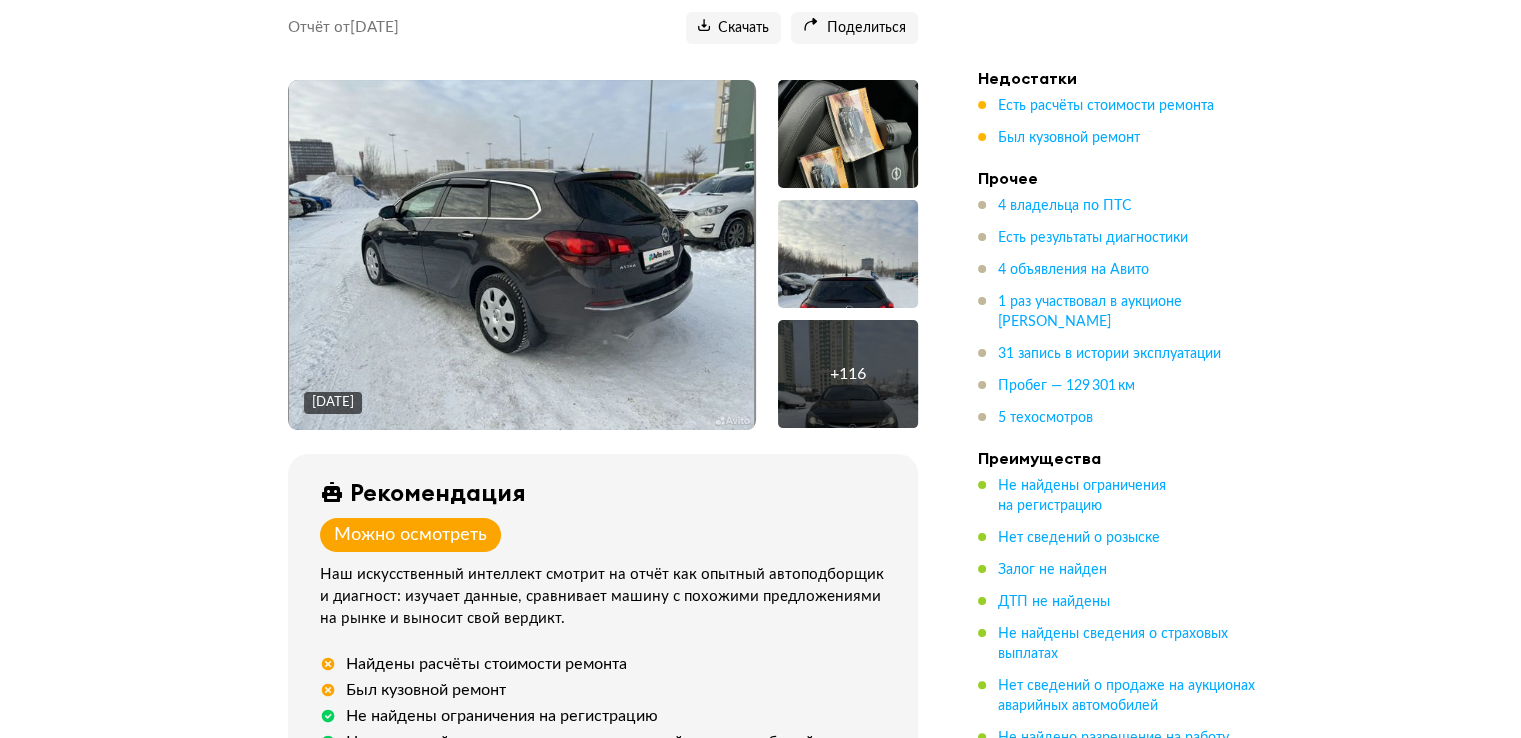 click on "+ 116" at bounding box center (848, 374) 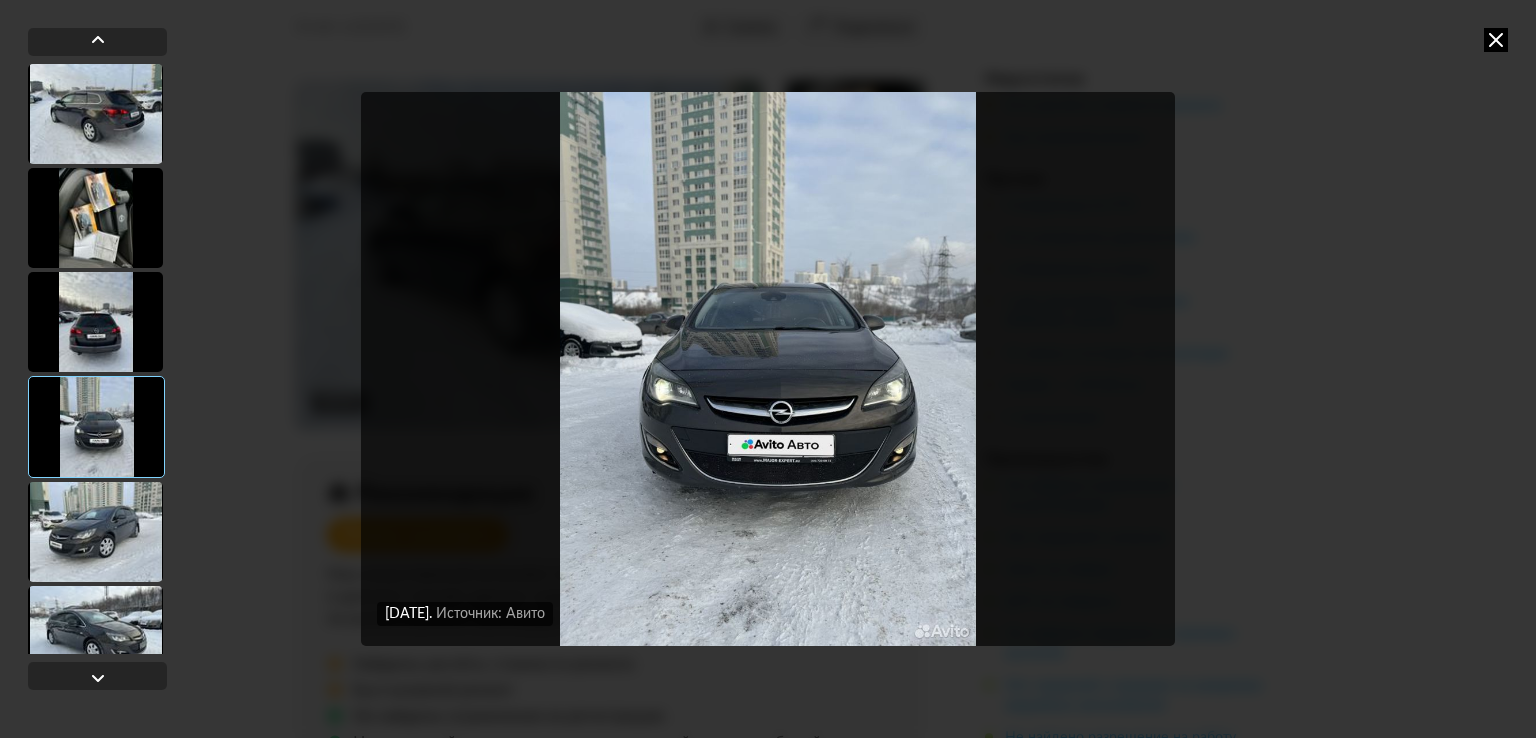 click on "[DATE] Источник: Авито [DATE] Источник: Авито [DATE] Источник: Авито [DATE] Источник: Авито [DATE] Источник: Авито" at bounding box center (768, 369) 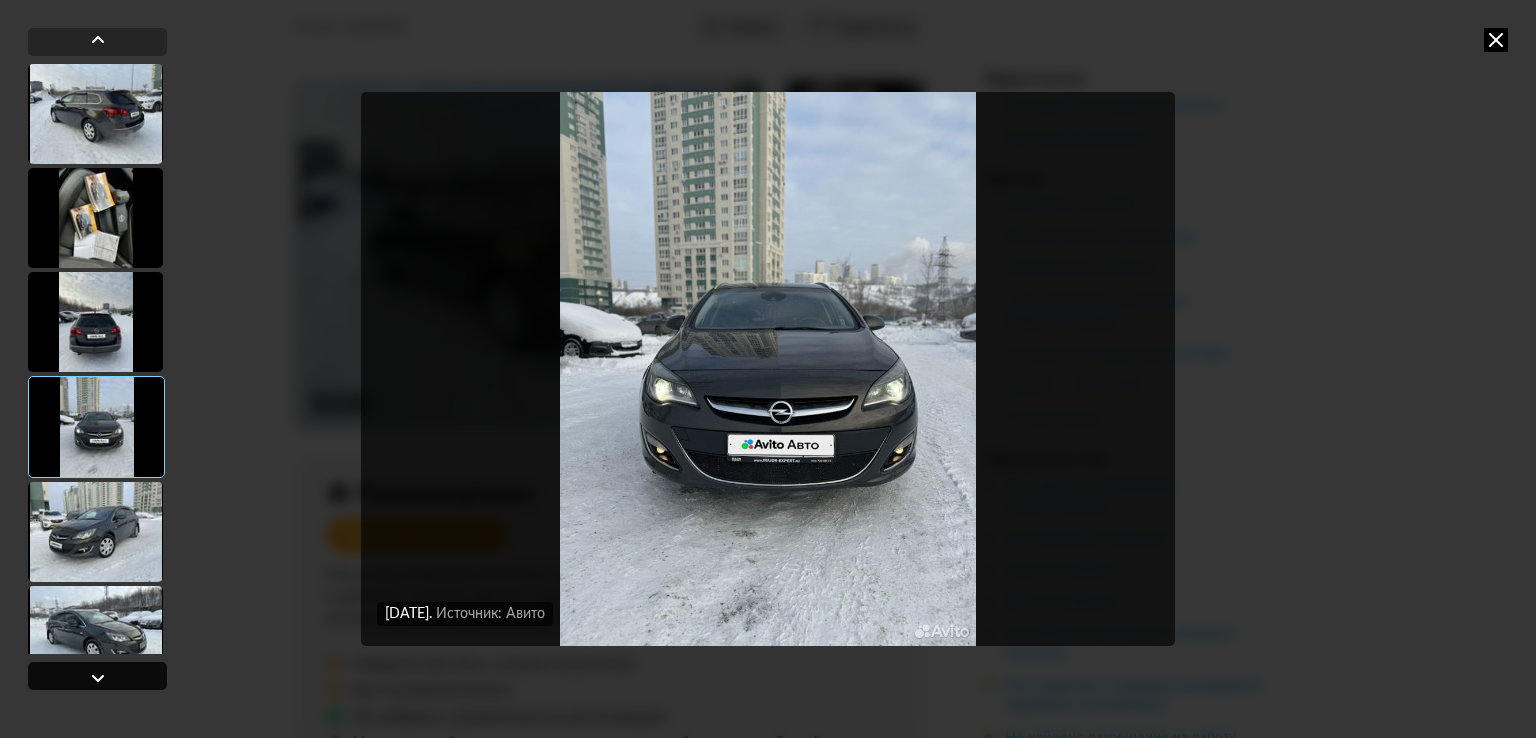 click at bounding box center (97, 676) 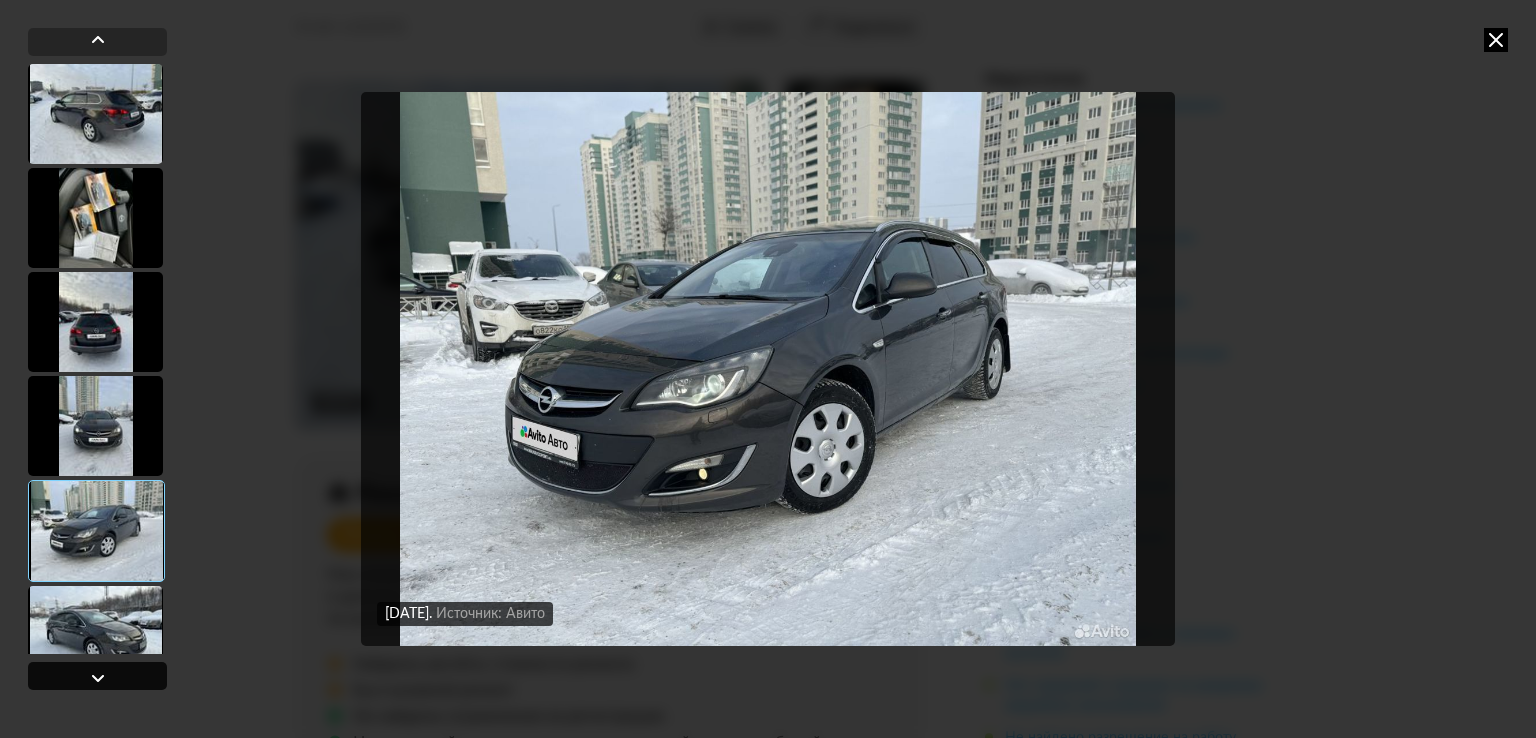 click at bounding box center [97, 676] 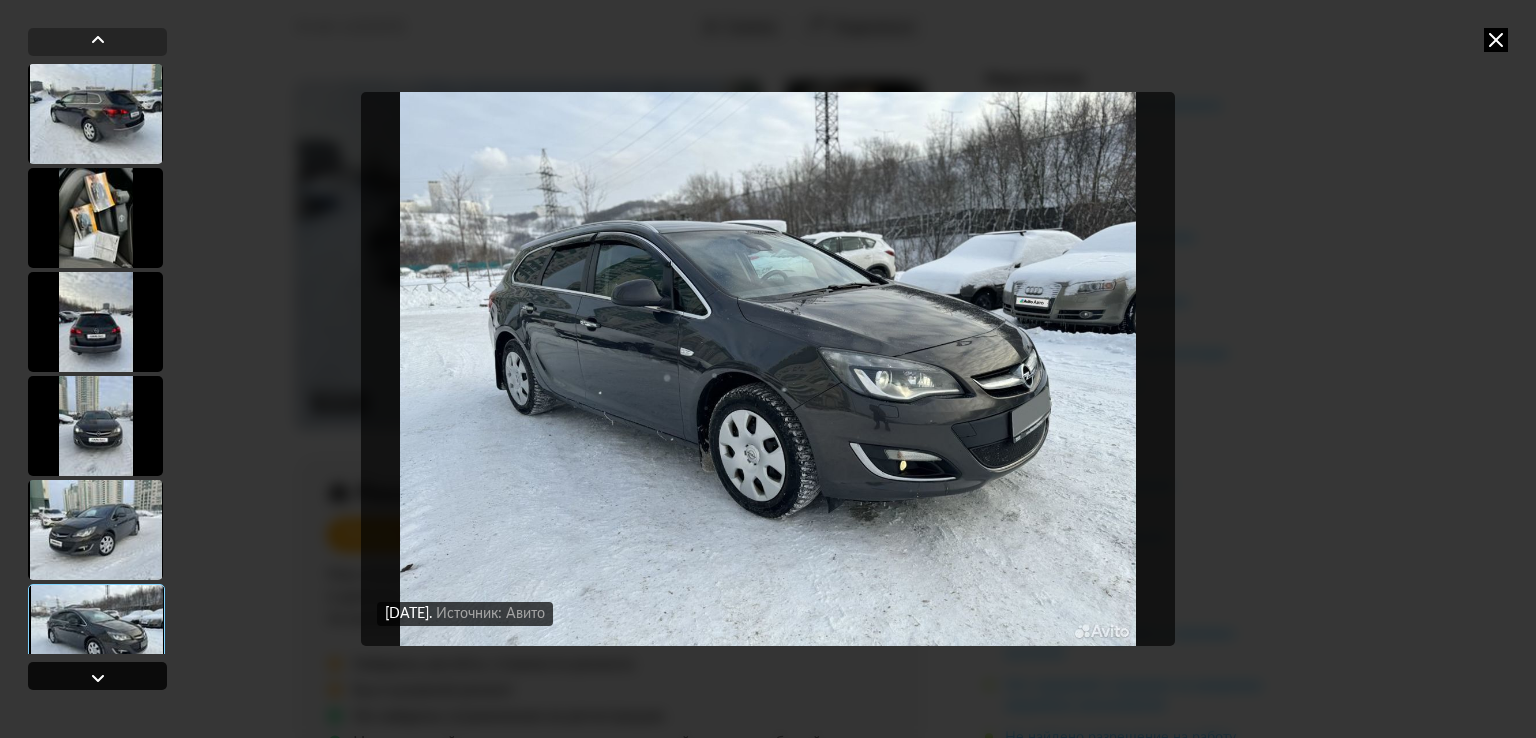 click at bounding box center (97, 676) 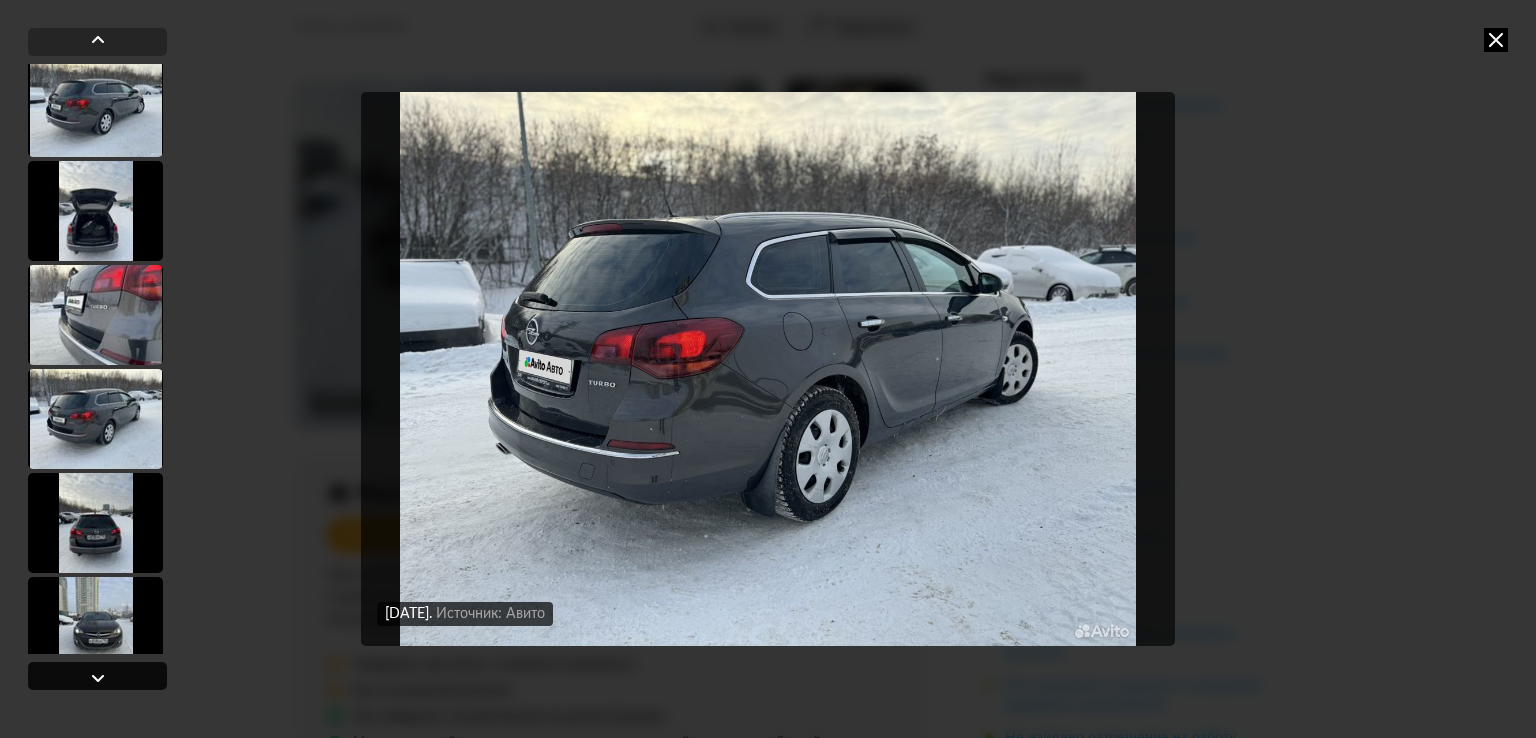 scroll, scrollTop: 632, scrollLeft: 0, axis: vertical 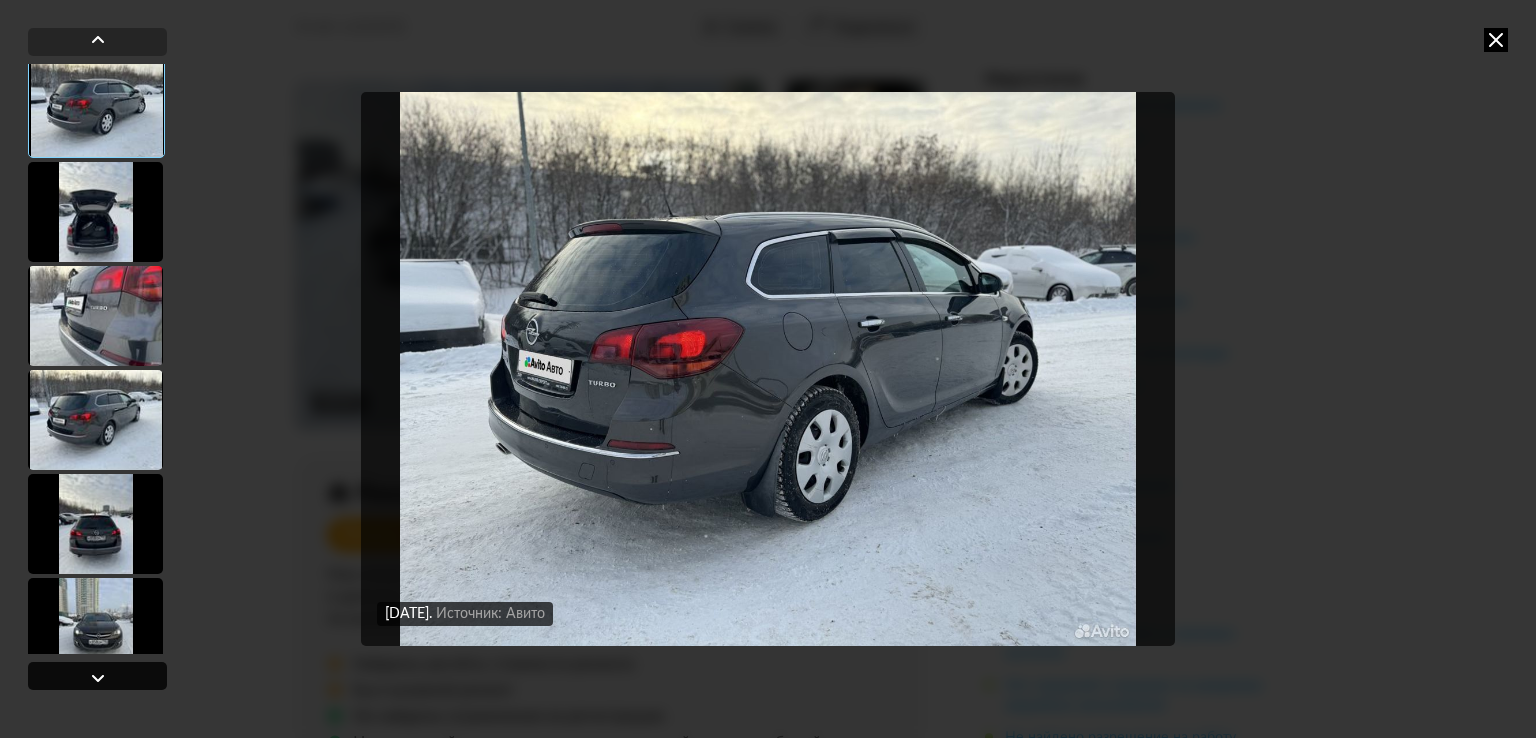 click at bounding box center (97, 676) 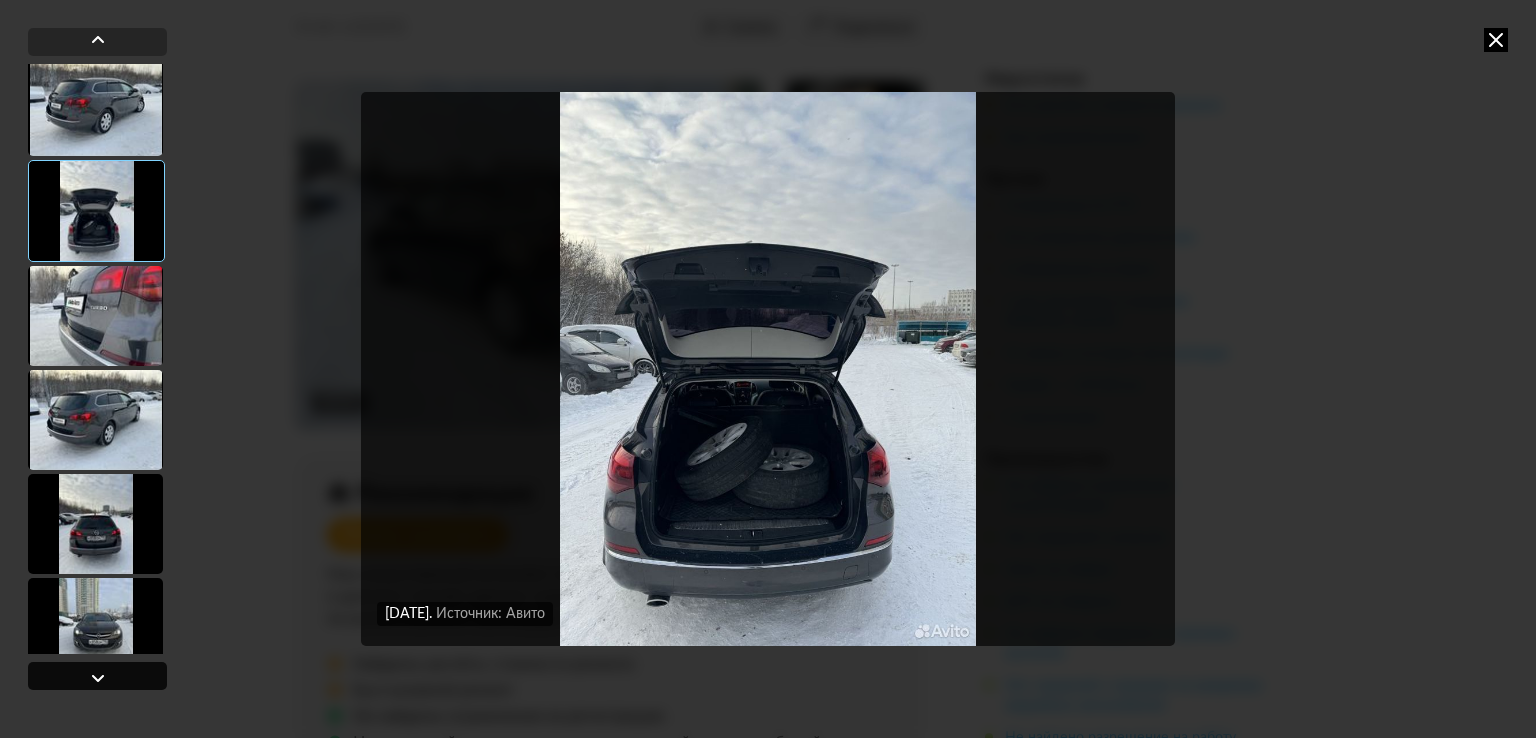 click at bounding box center (97, 676) 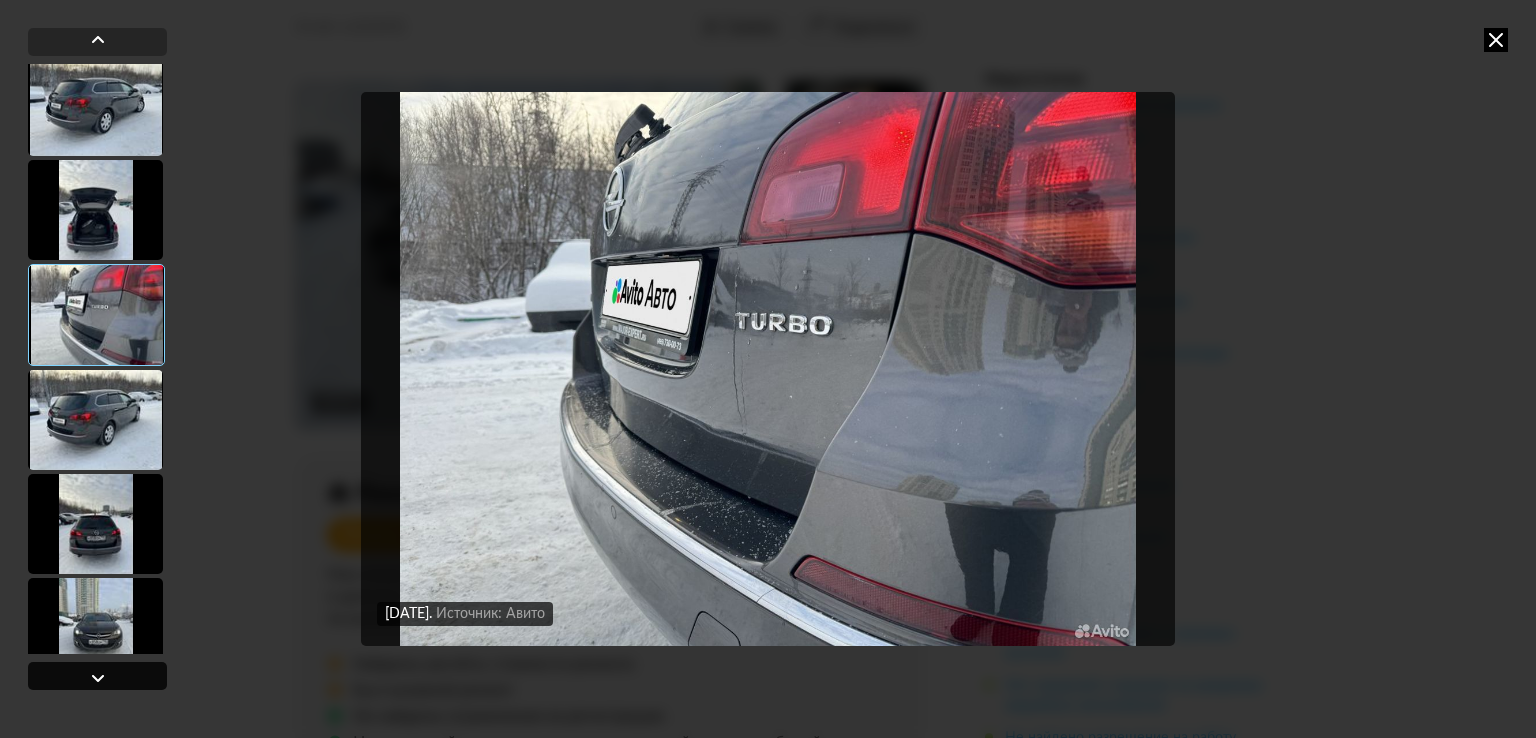 click at bounding box center (97, 676) 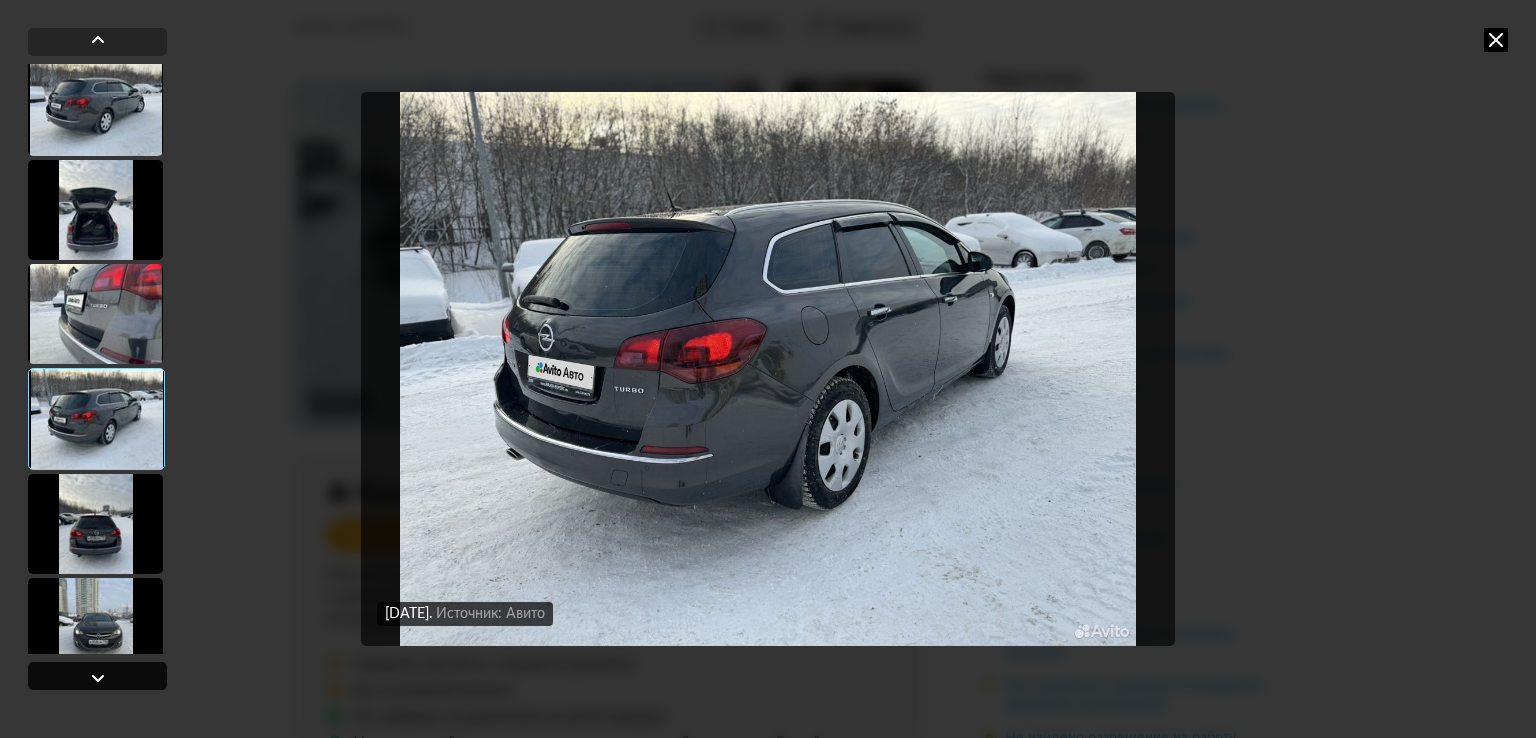 click at bounding box center (97, 676) 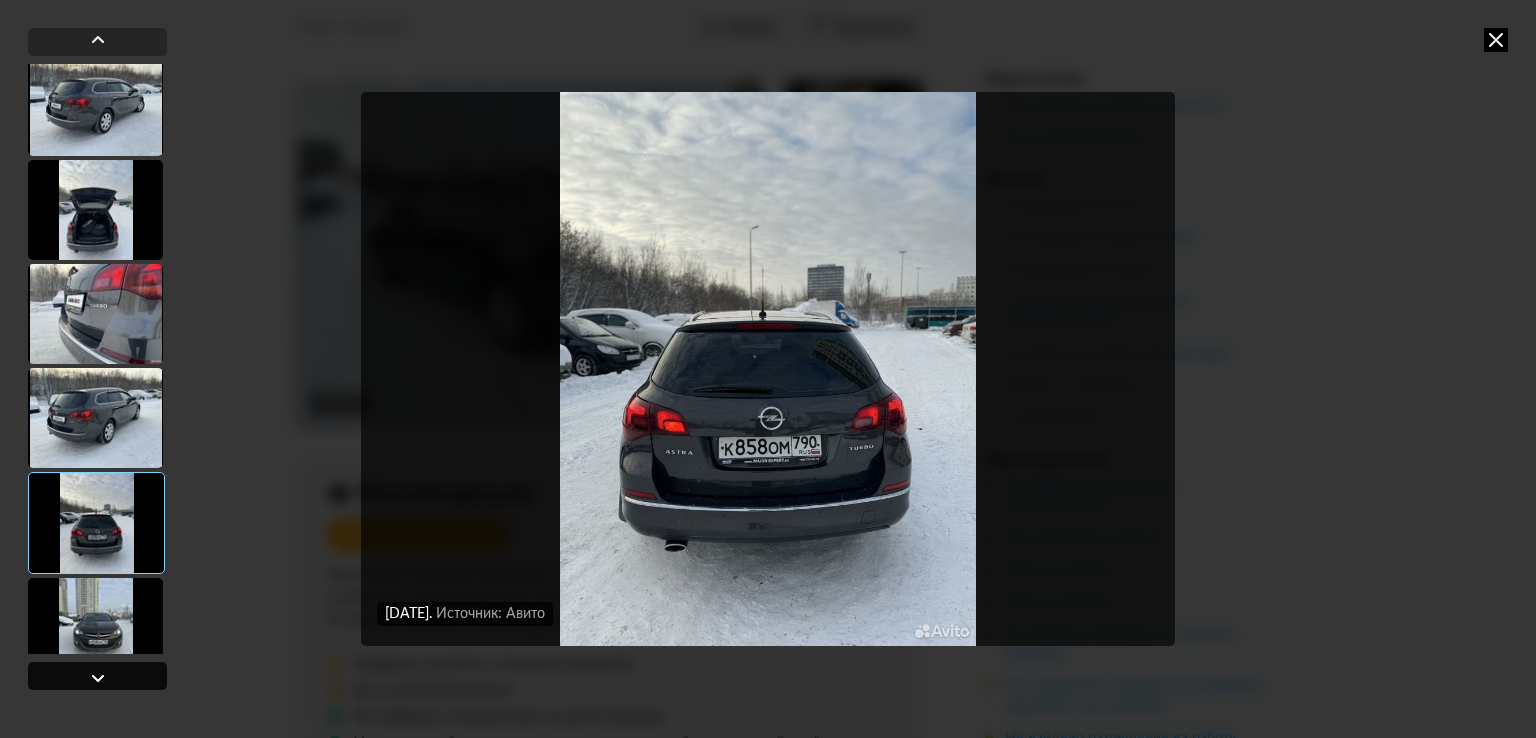 click at bounding box center (97, 676) 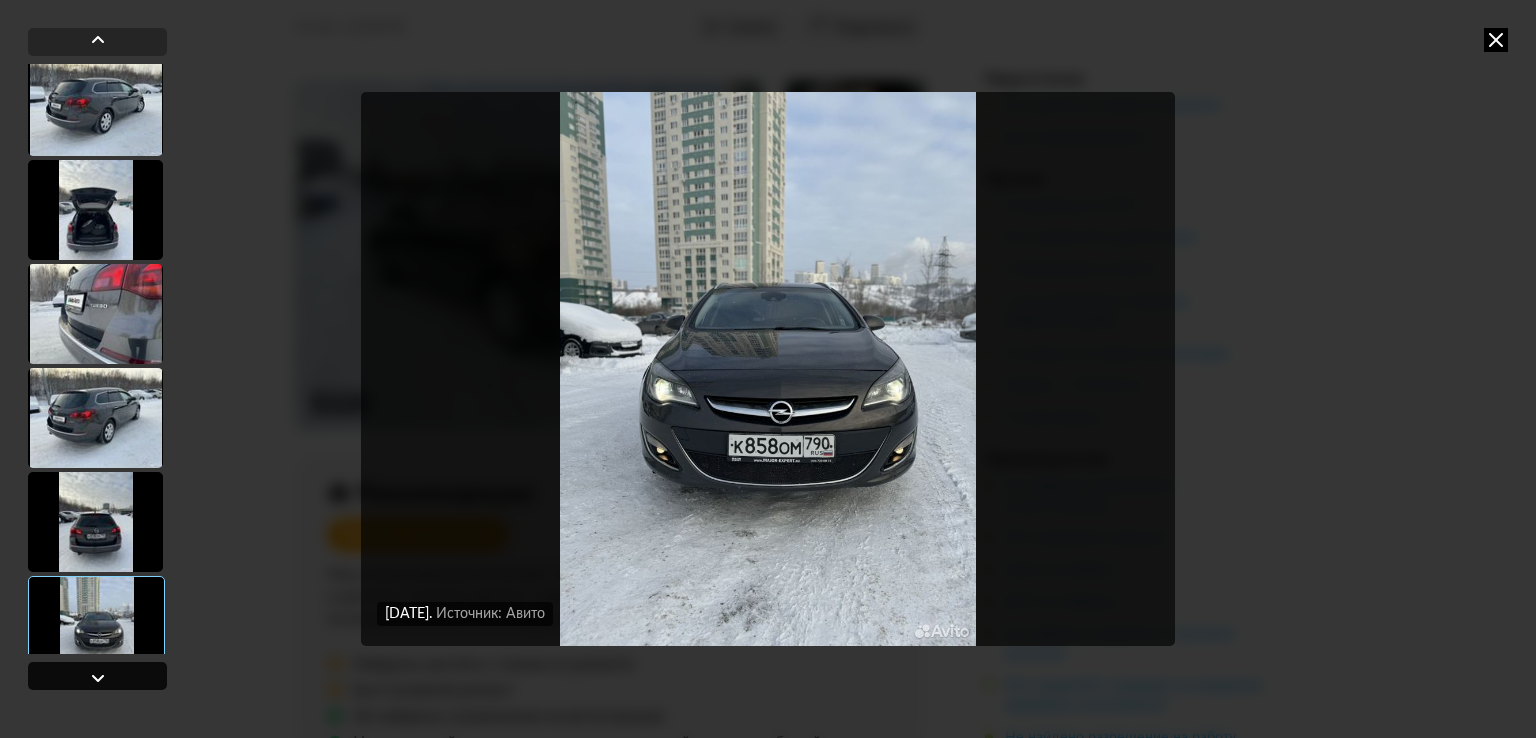 click at bounding box center [97, 676] 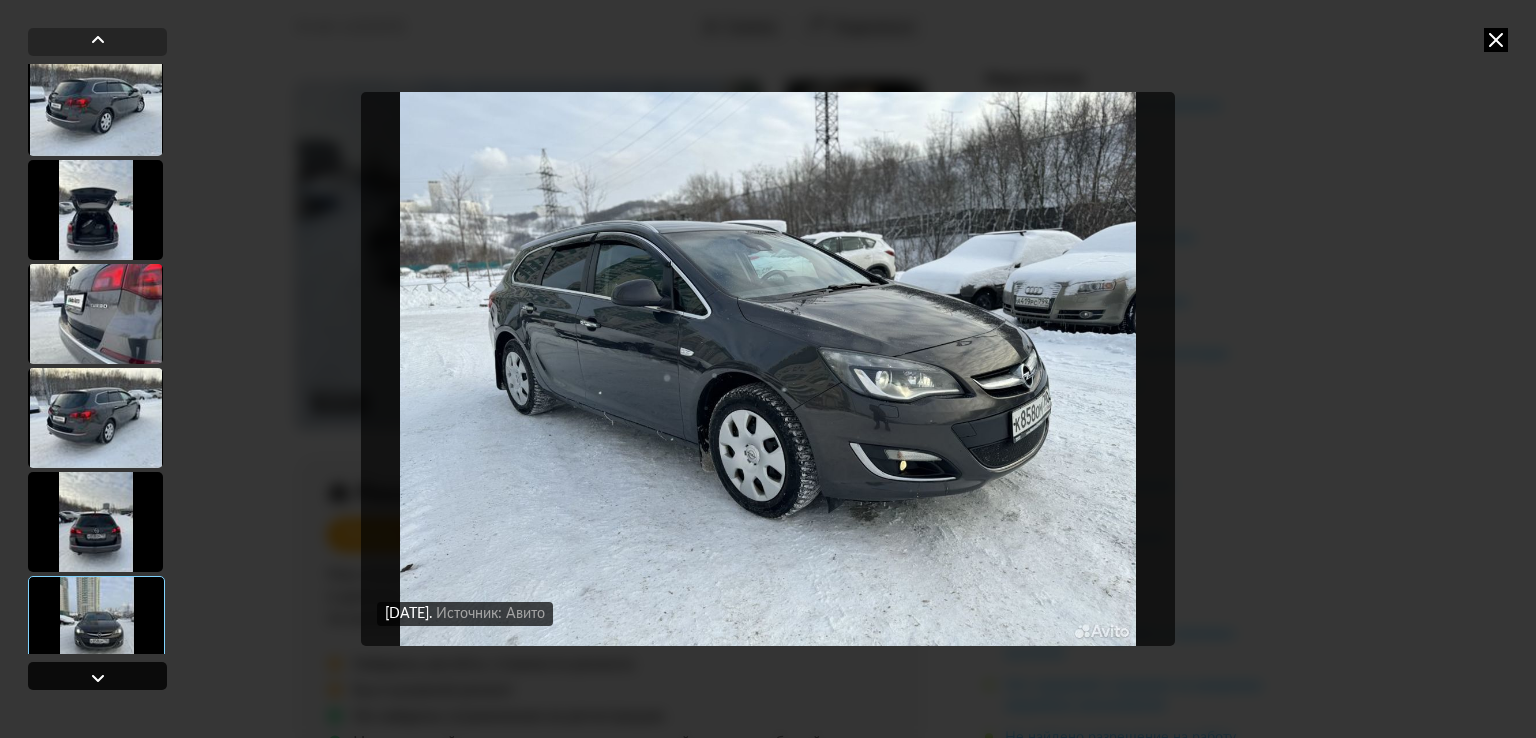 scroll, scrollTop: 1233, scrollLeft: 0, axis: vertical 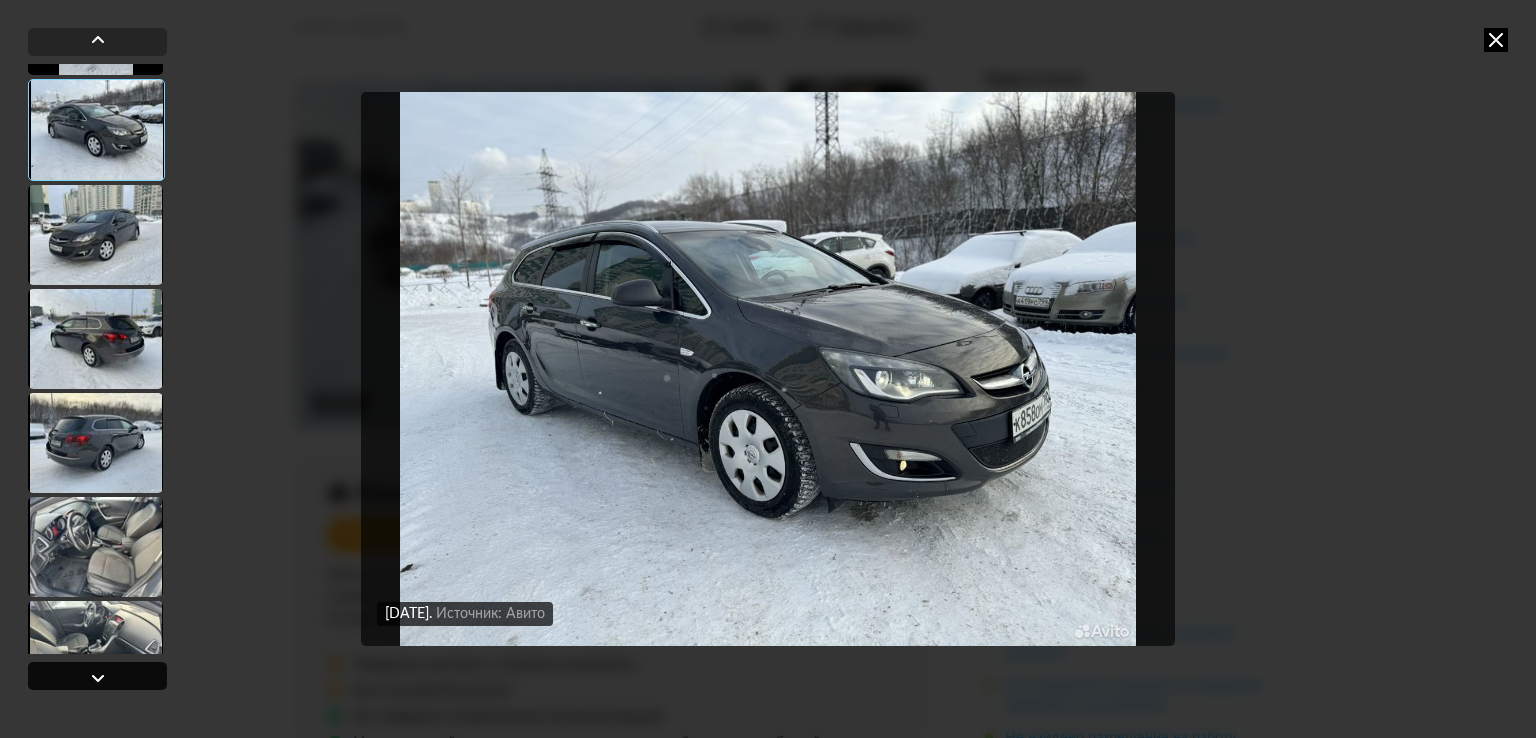 click at bounding box center [97, 676] 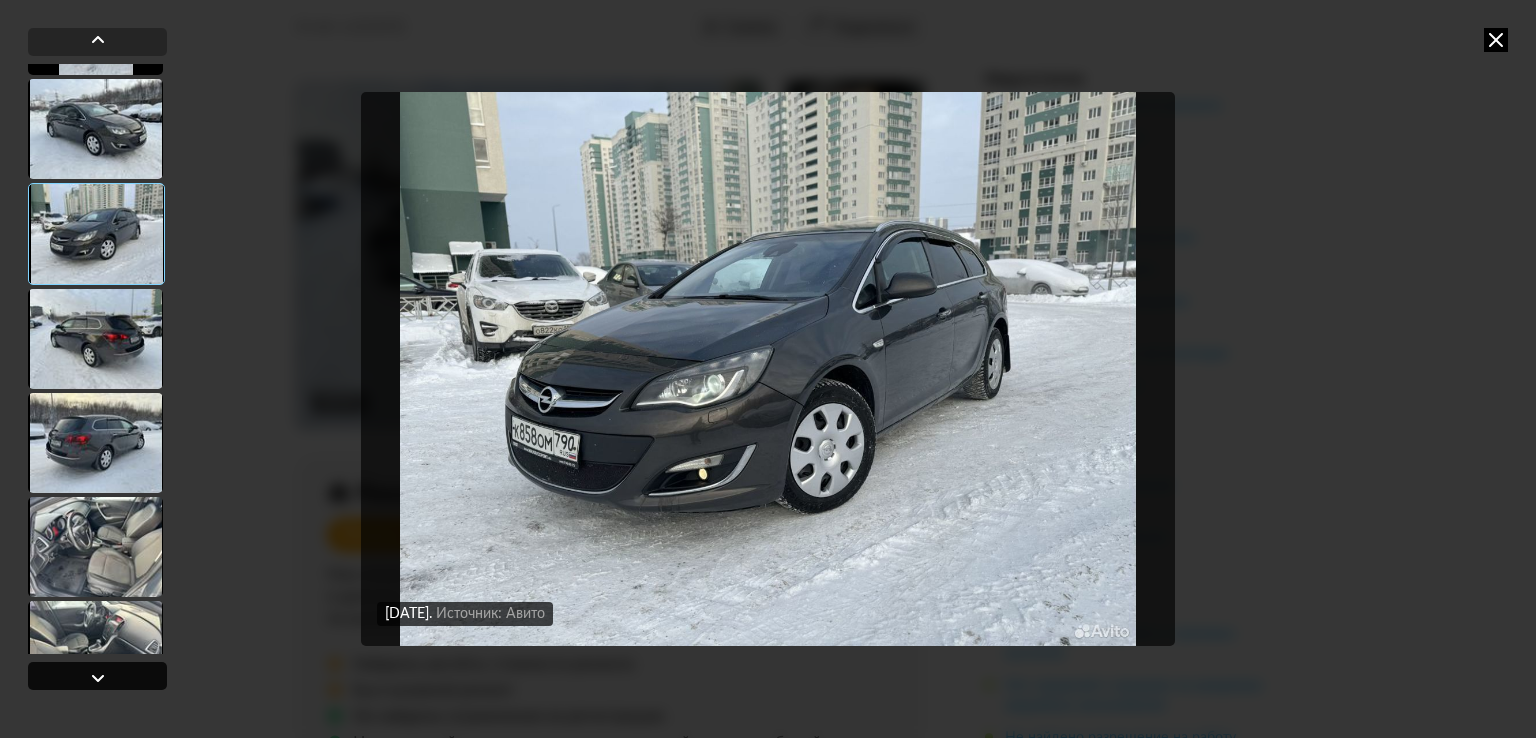 click at bounding box center [97, 676] 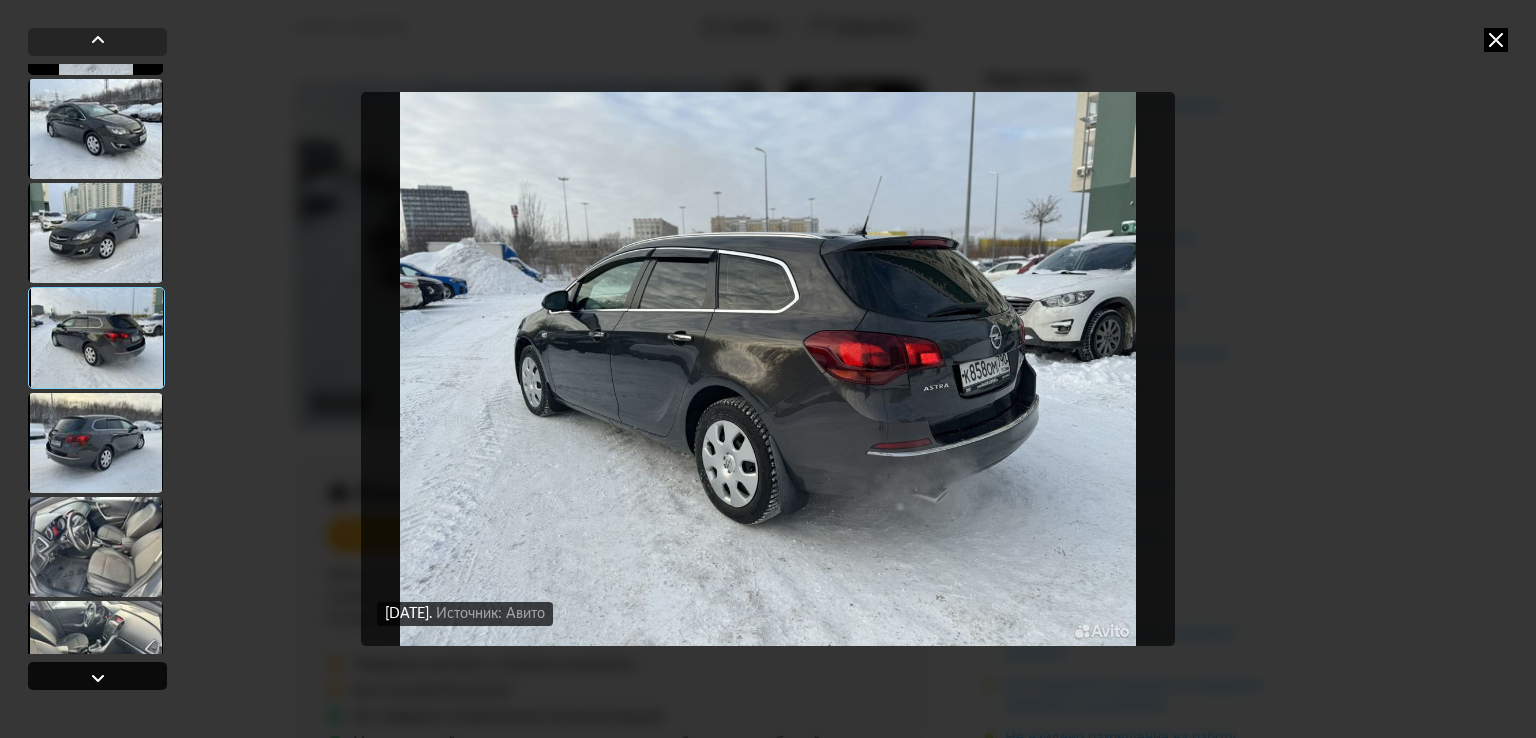 click at bounding box center (97, 676) 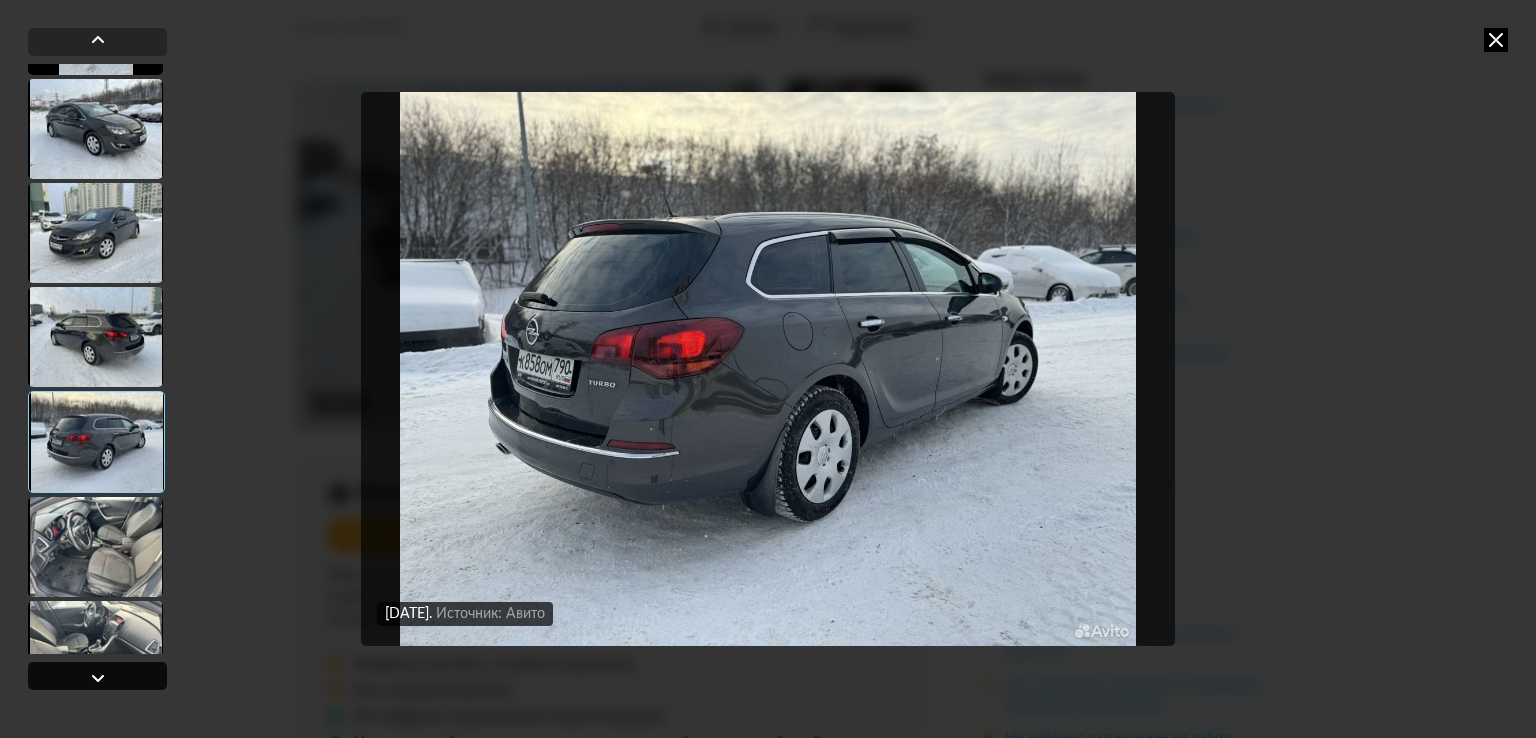 click at bounding box center [97, 676] 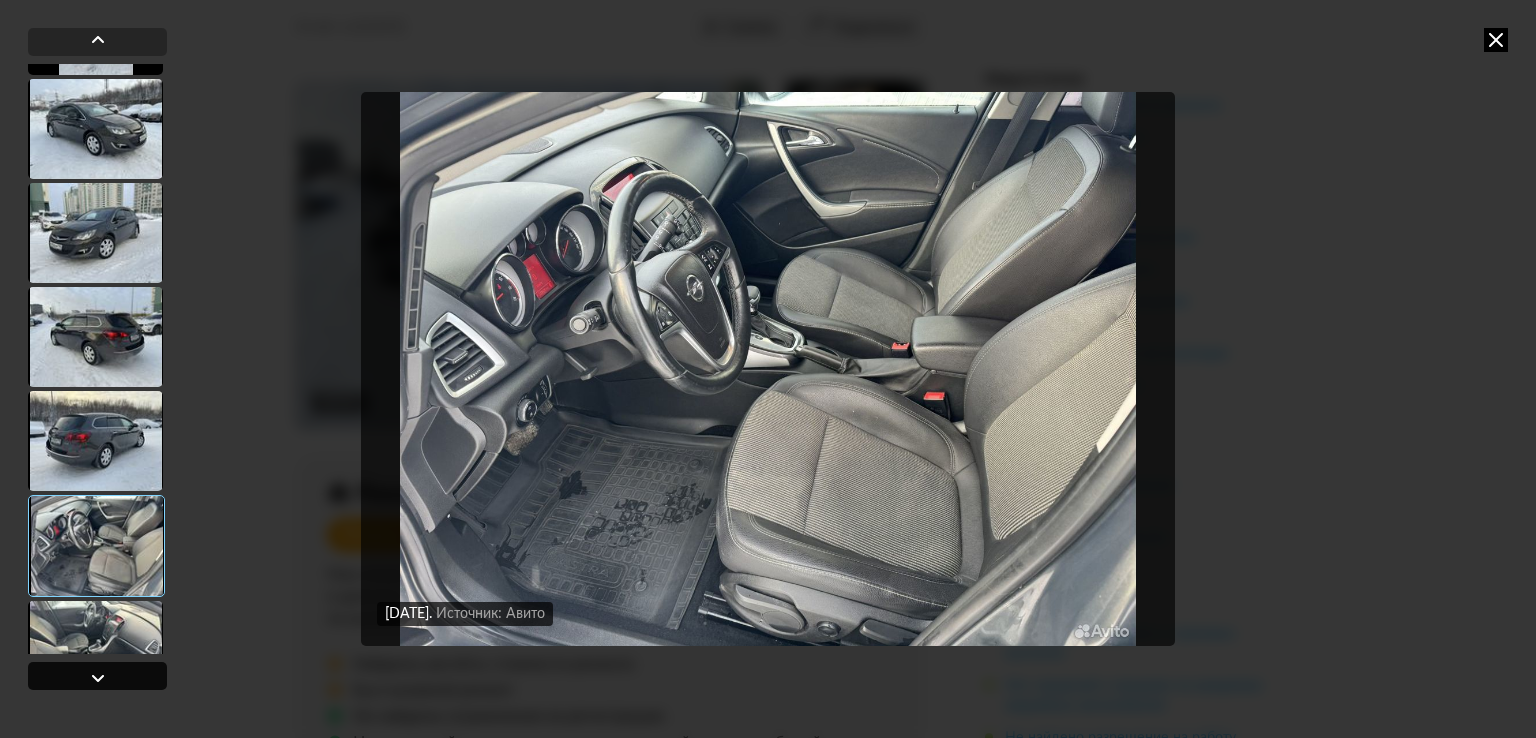 click at bounding box center (97, 676) 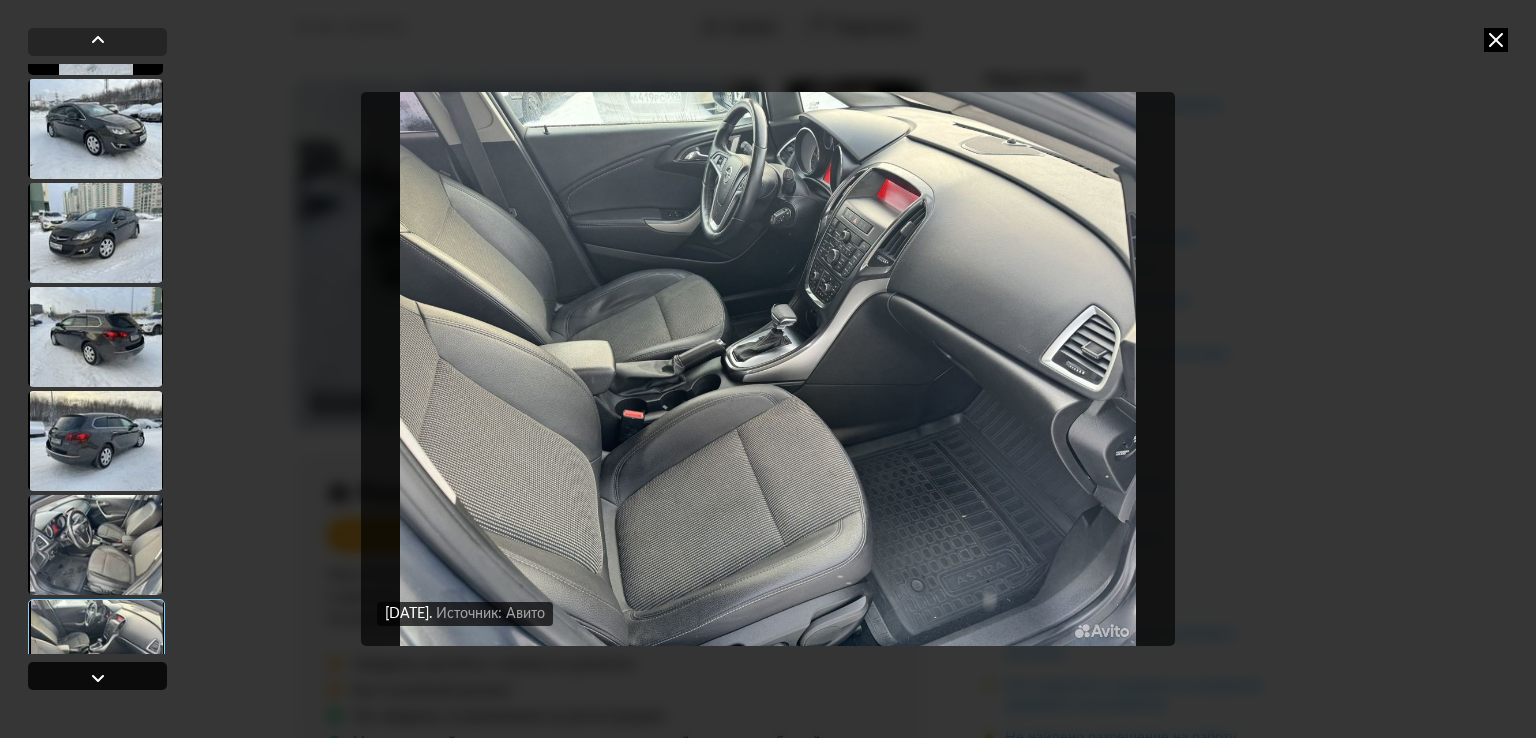 click at bounding box center (97, 676) 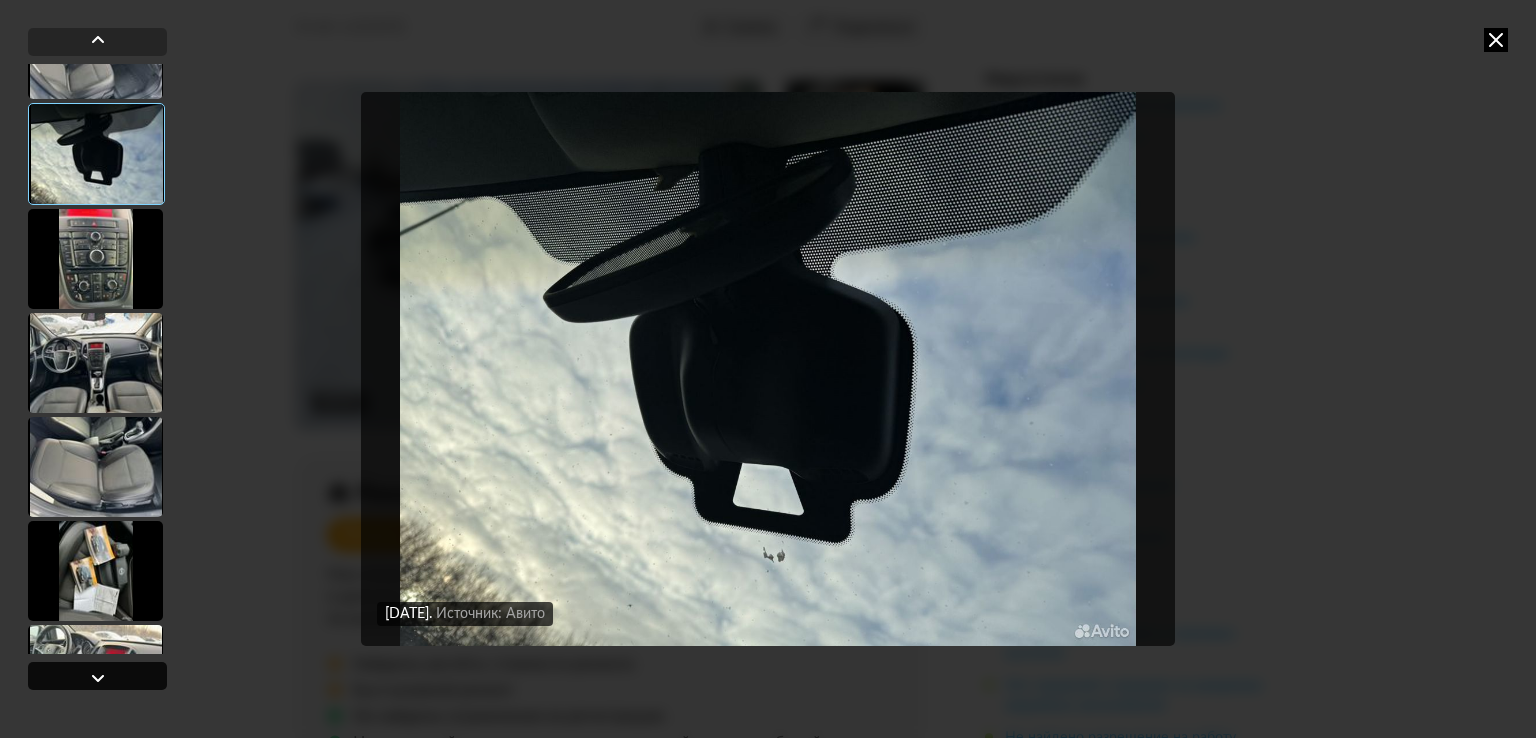 click at bounding box center (97, 676) 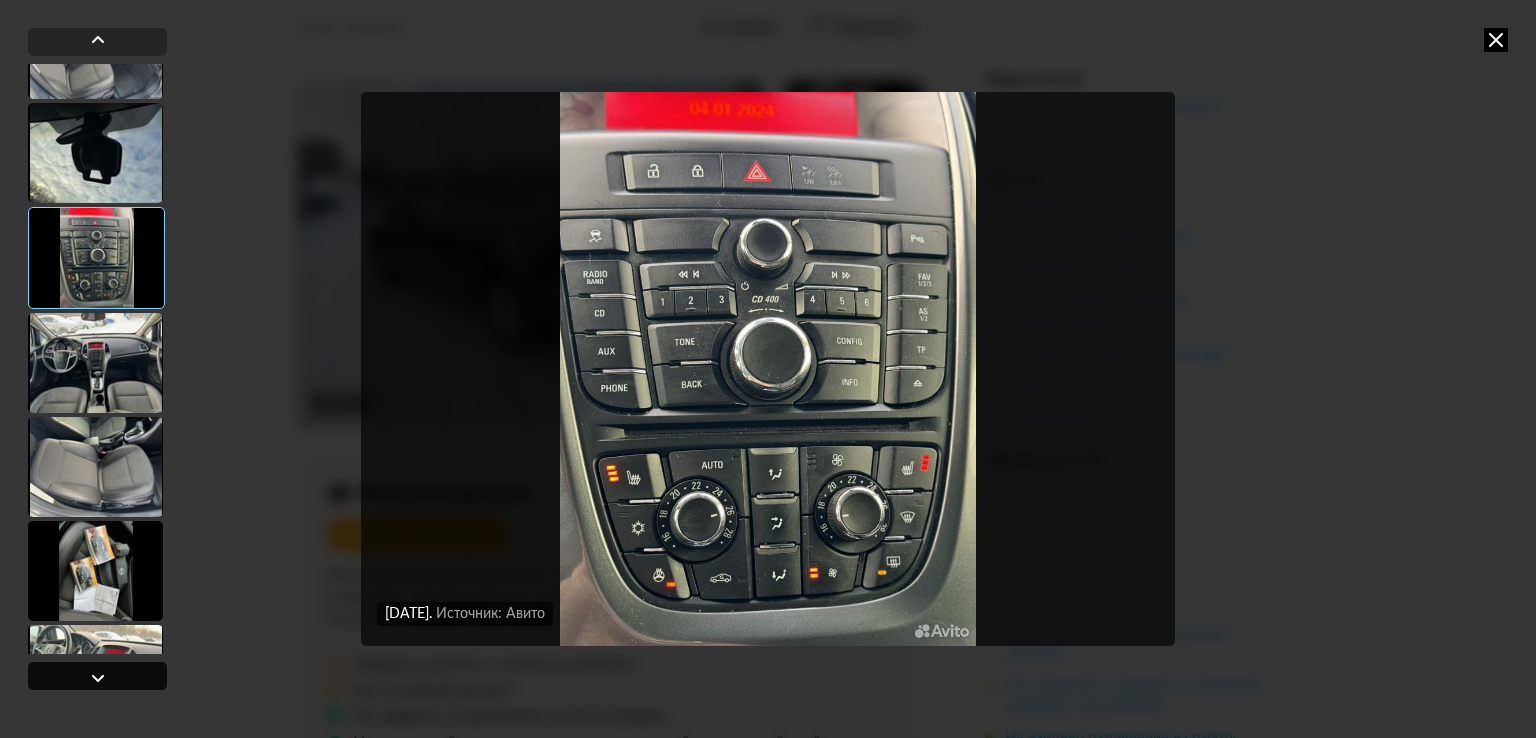 click at bounding box center [97, 676] 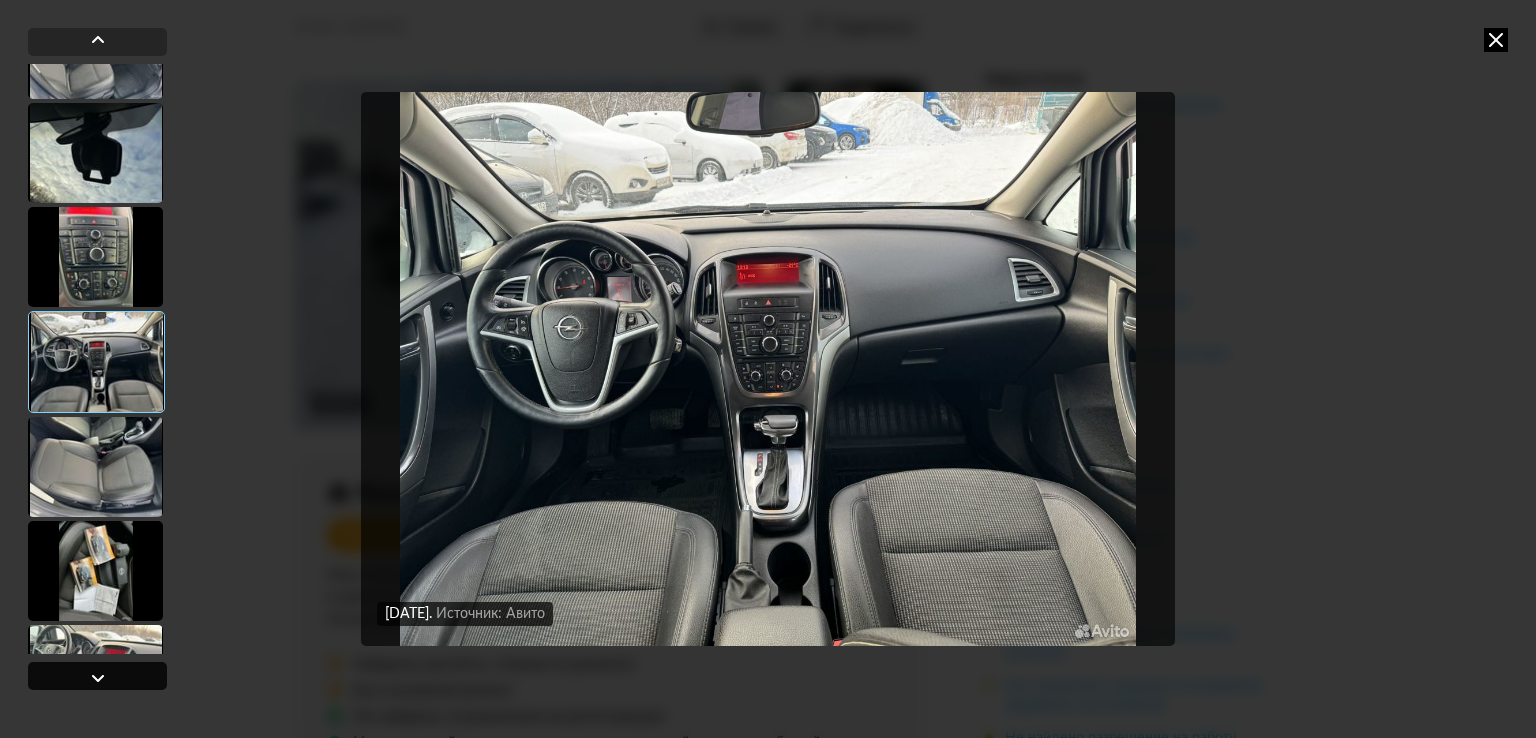 click at bounding box center (97, 676) 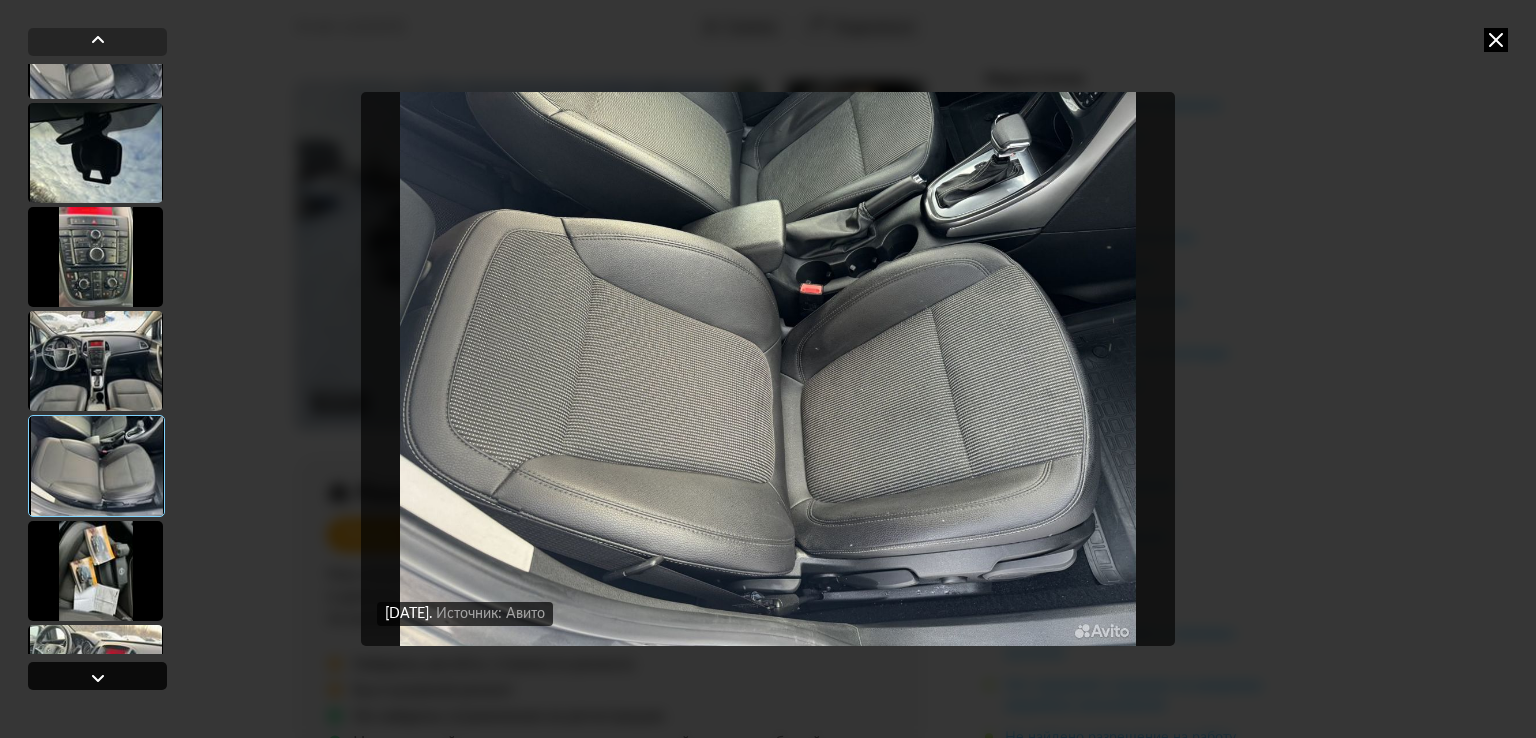 click at bounding box center (97, 676) 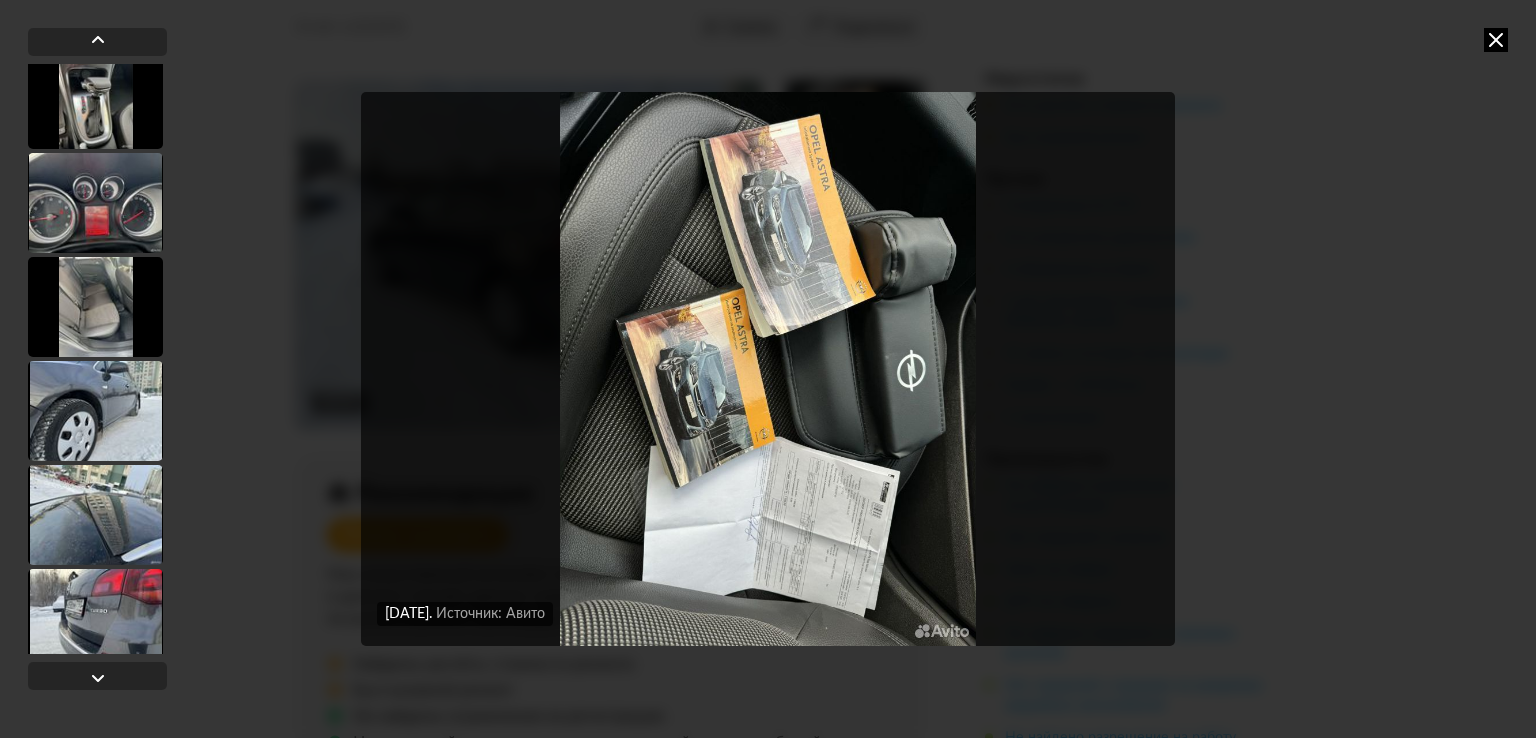 click at bounding box center [95, 99] 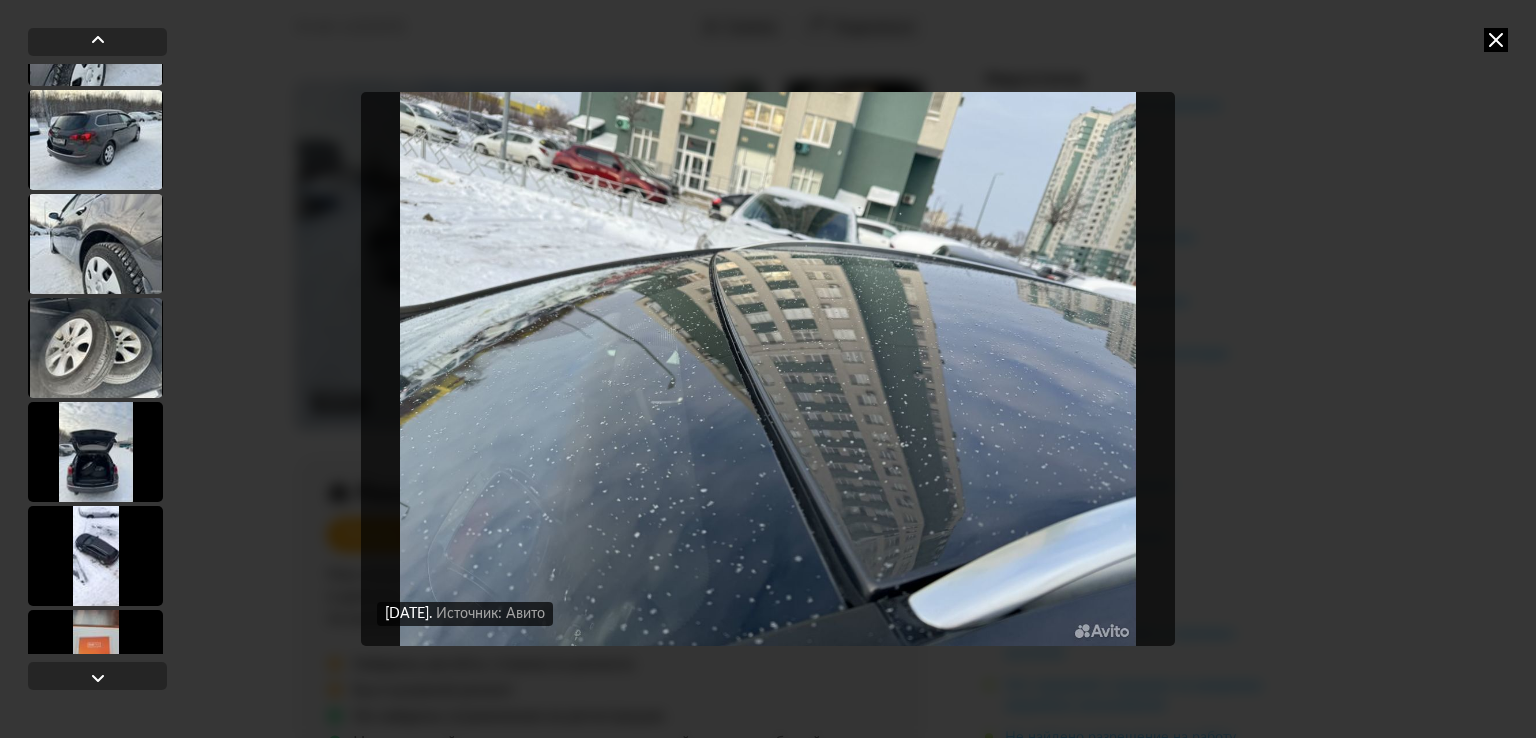 scroll, scrollTop: 4330, scrollLeft: 0, axis: vertical 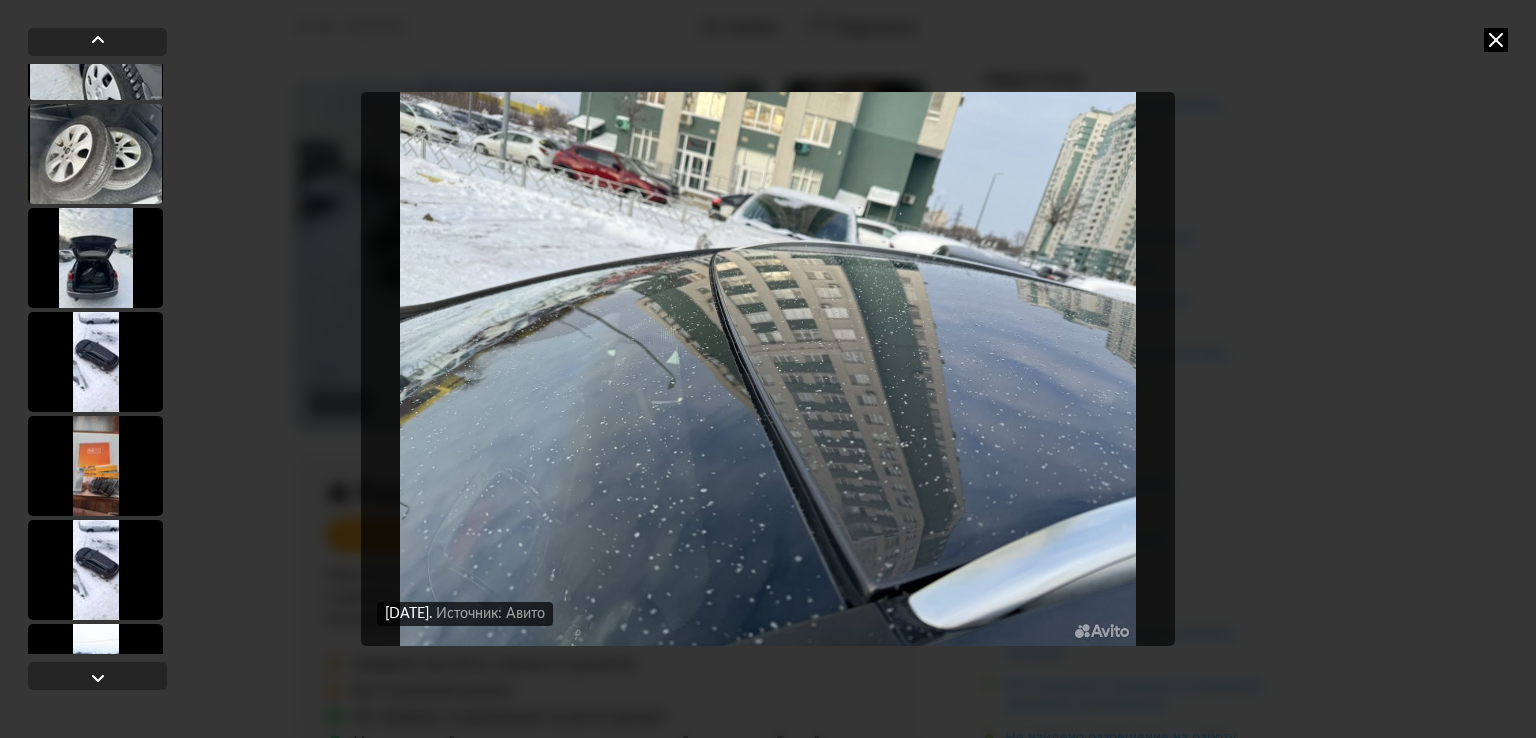 click at bounding box center [95, 362] 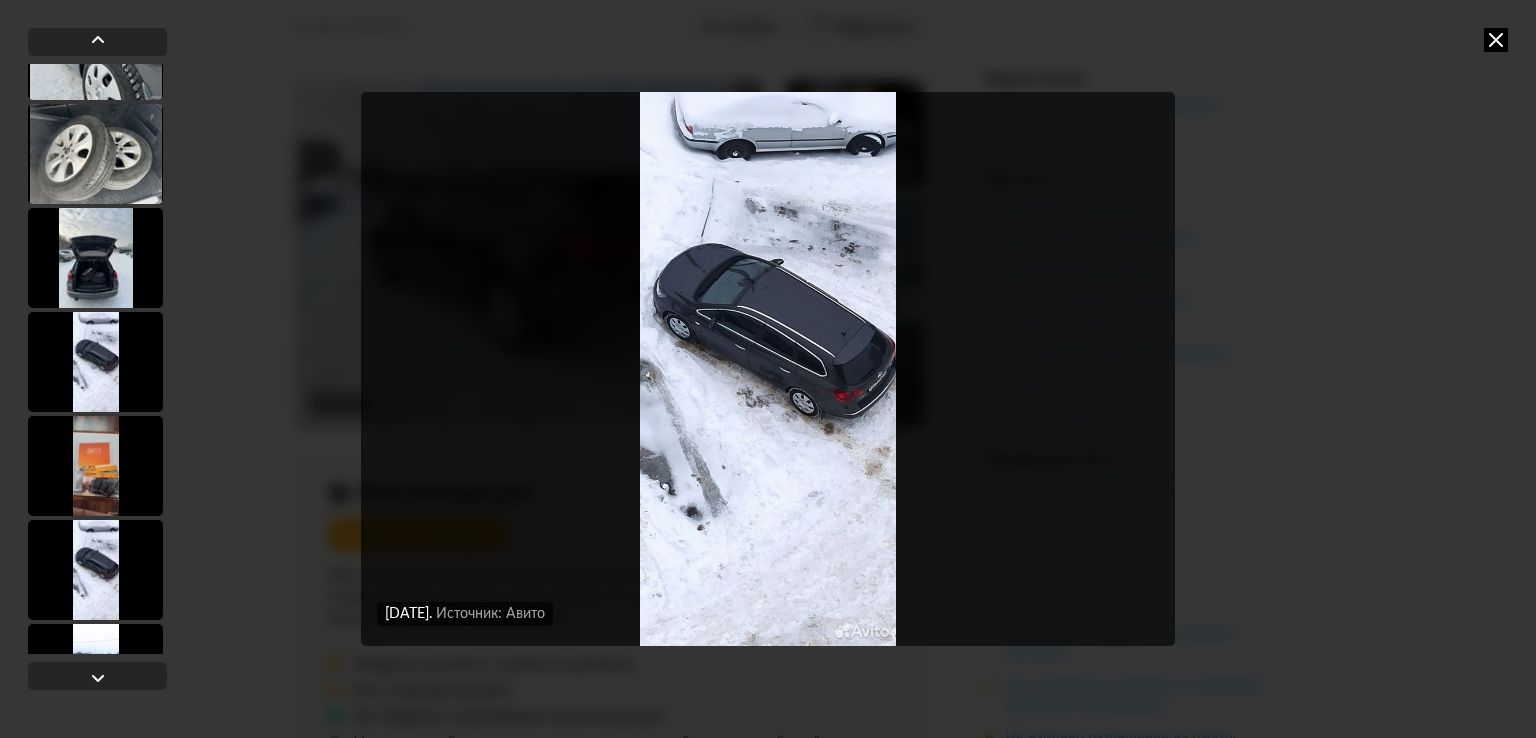 scroll, scrollTop: 4328, scrollLeft: 0, axis: vertical 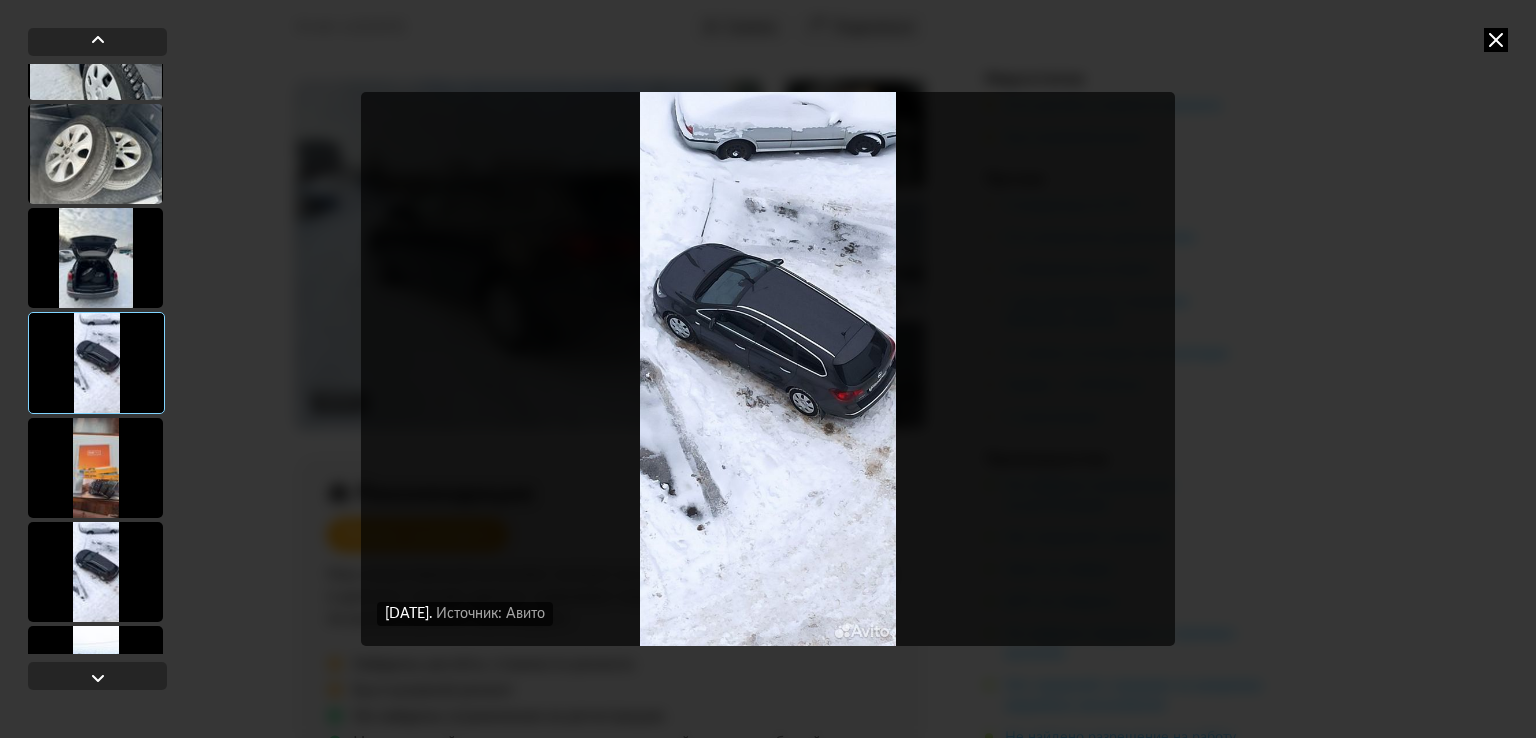 click at bounding box center (95, 468) 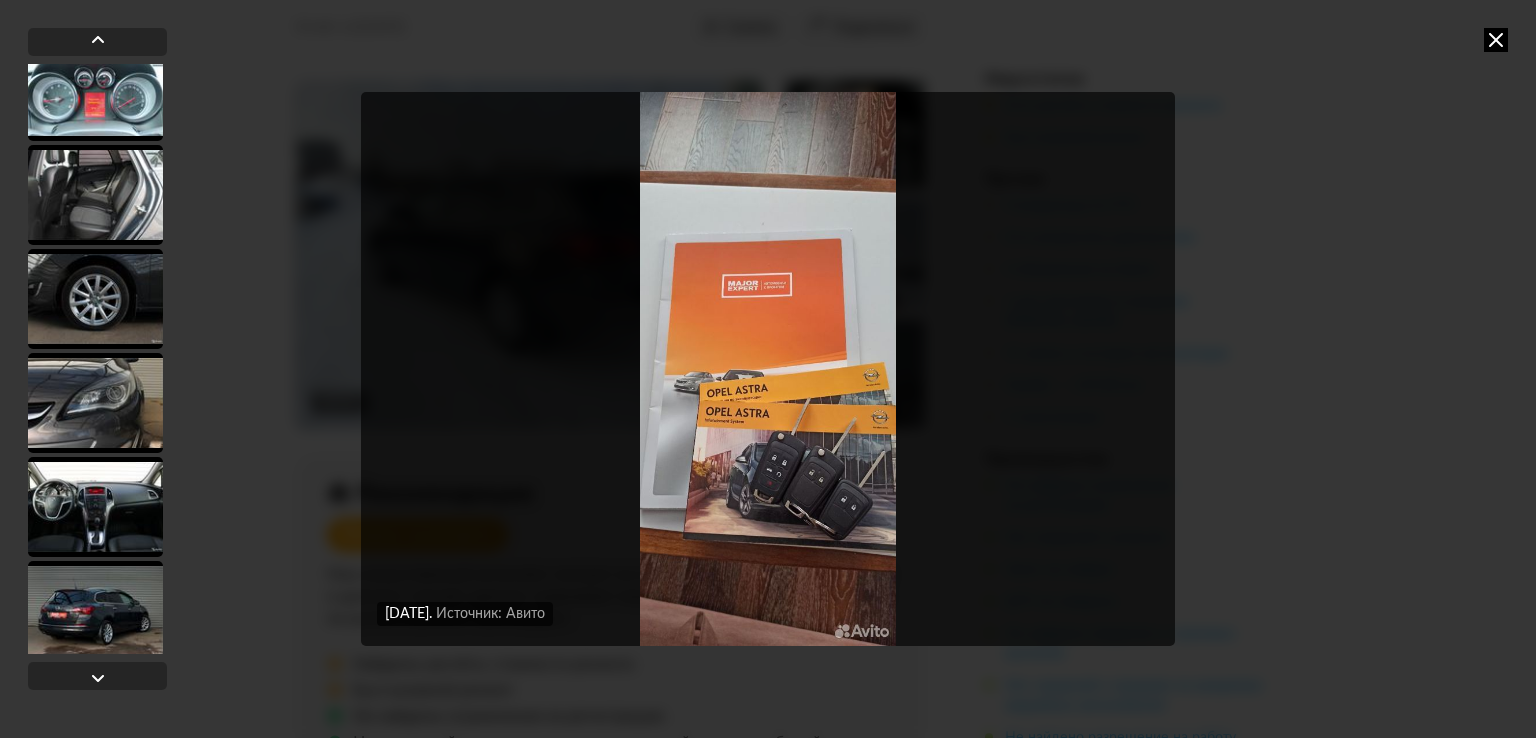 scroll, scrollTop: 7828, scrollLeft: 0, axis: vertical 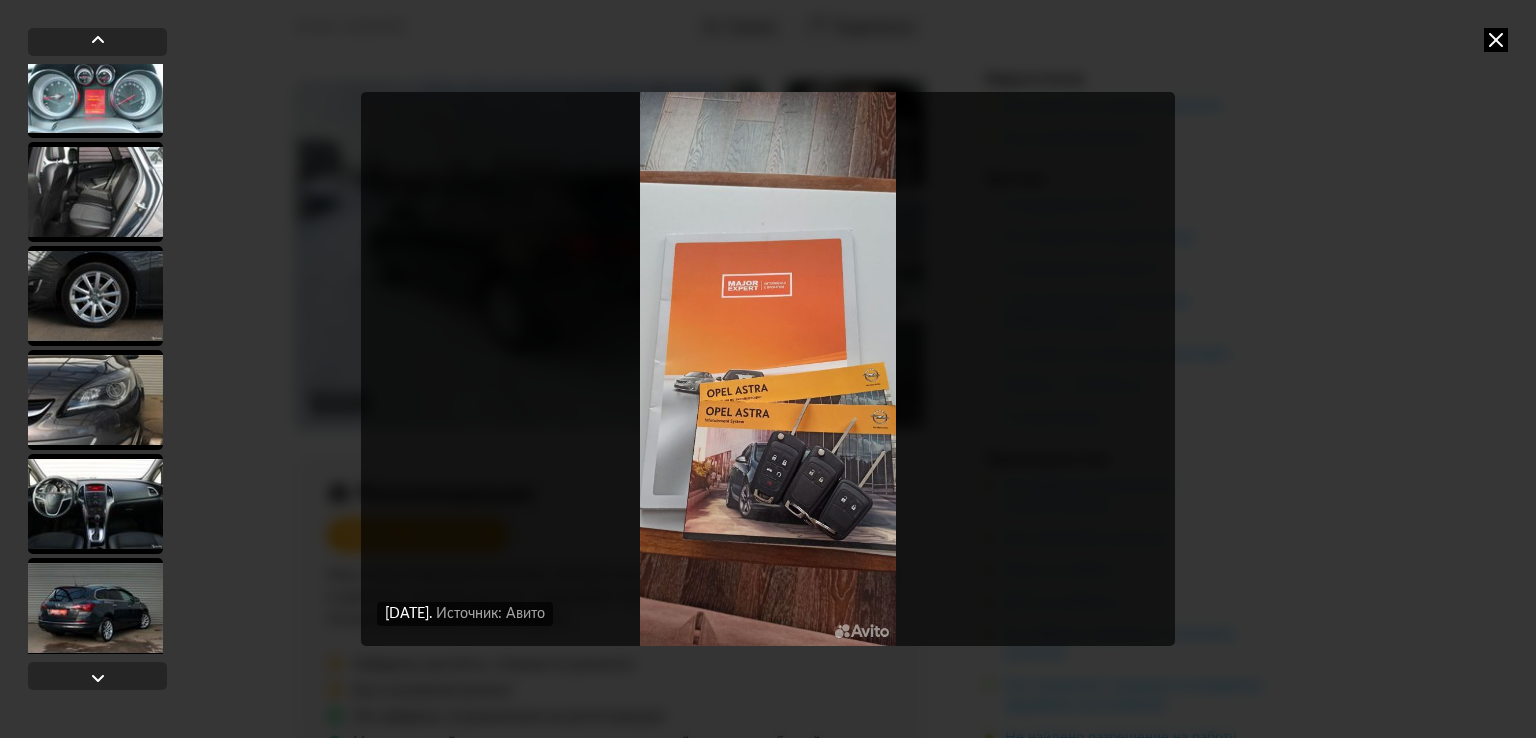 click at bounding box center [95, 400] 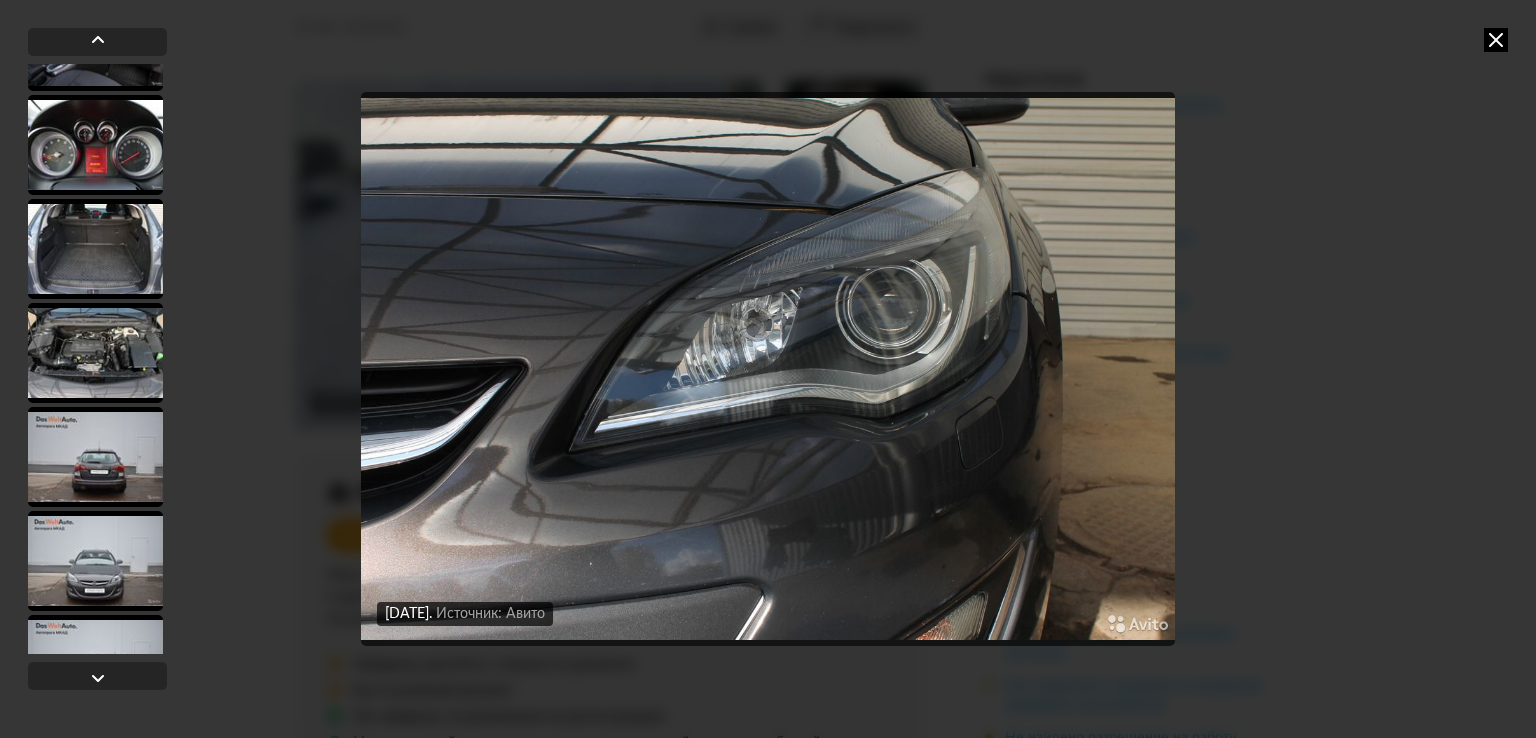 scroll, scrollTop: 10327, scrollLeft: 0, axis: vertical 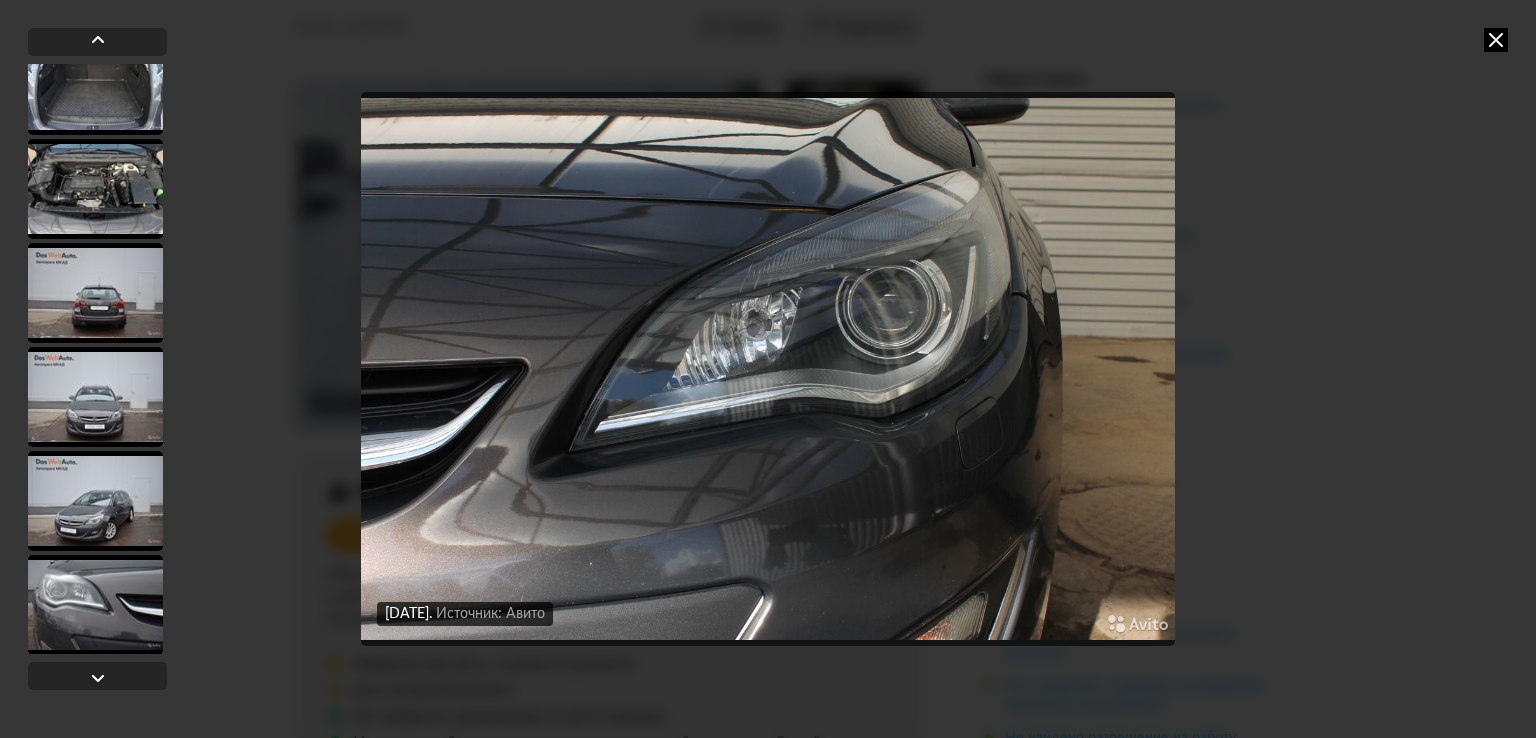 click at bounding box center (95, 85) 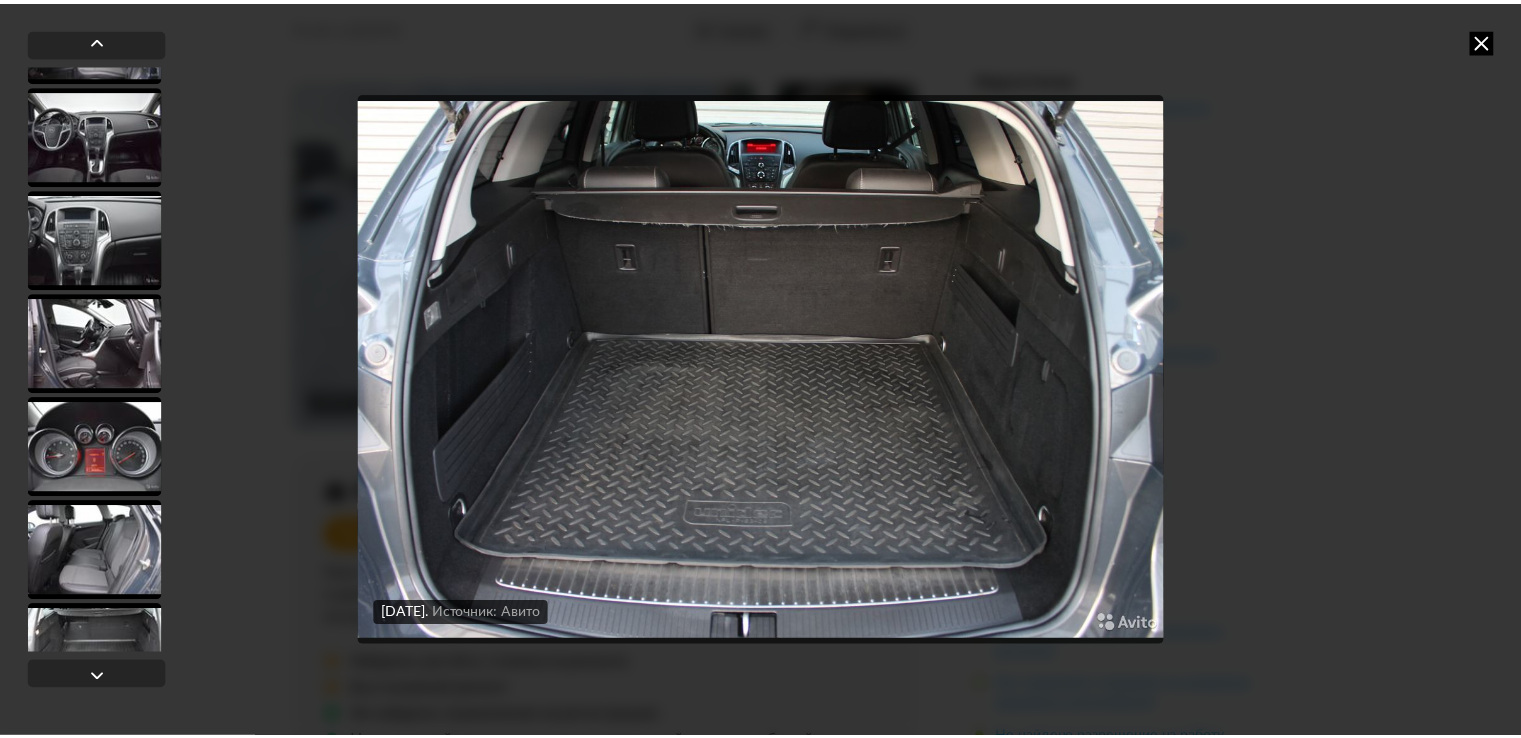 scroll, scrollTop: 11787, scrollLeft: 0, axis: vertical 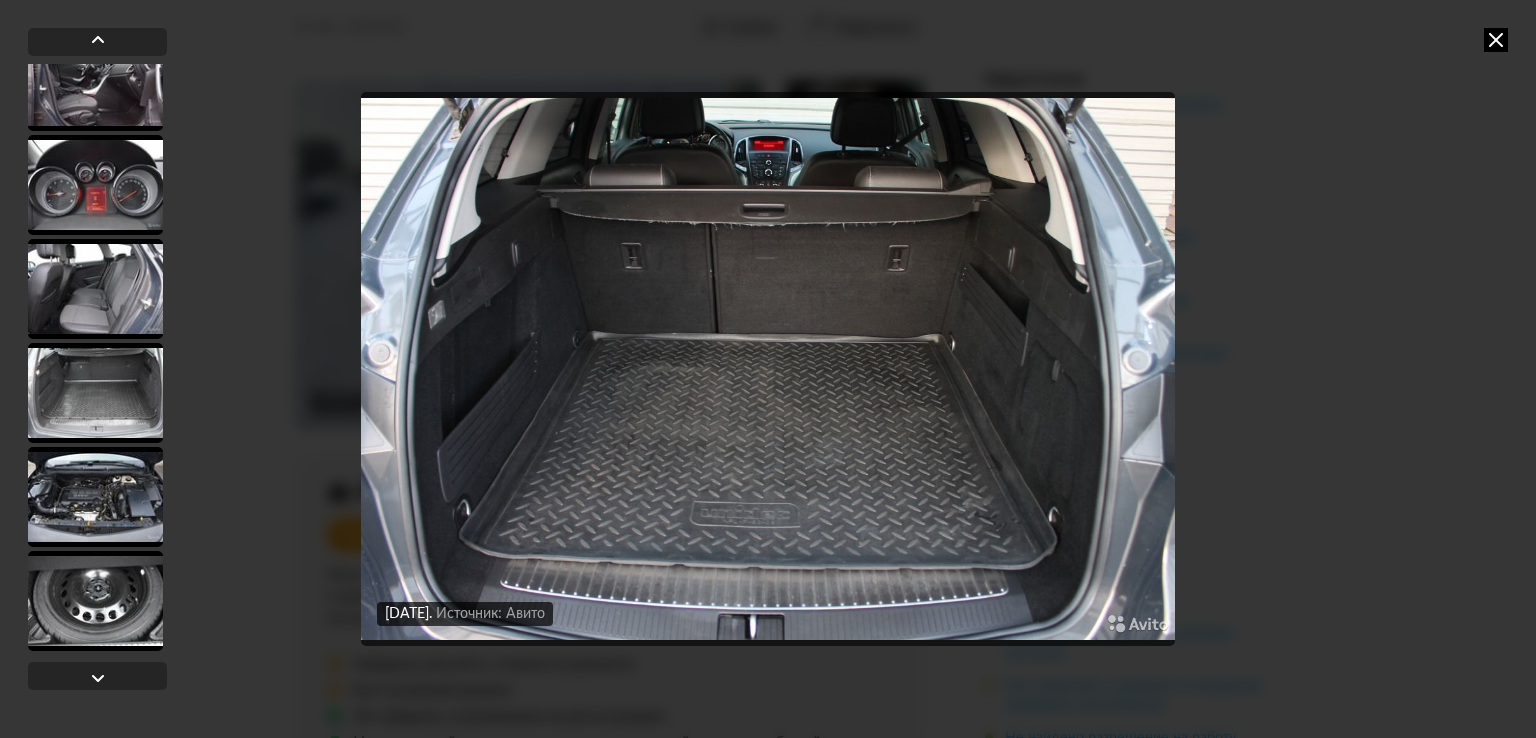 click on "[DATE] Источник: Авито [DATE] Источник: Авито [DATE] Источник: Авито [DATE] Источник: Авито [DATE] Источник: Авито [DATE] Источник: Авито [DATE] Источник: Авито [DATE] Источник: Авито [DATE] Источник: Авито [DATE] Источник: Авито [DATE] Источник: Авито [DATE] Источник: Авито [DATE] Источник: Авито [DATE] Источник: Авито [DATE] Источник: Авито [DATE] Источник: Авито [DATE] Источник: Авито [DATE]" at bounding box center (768, 369) 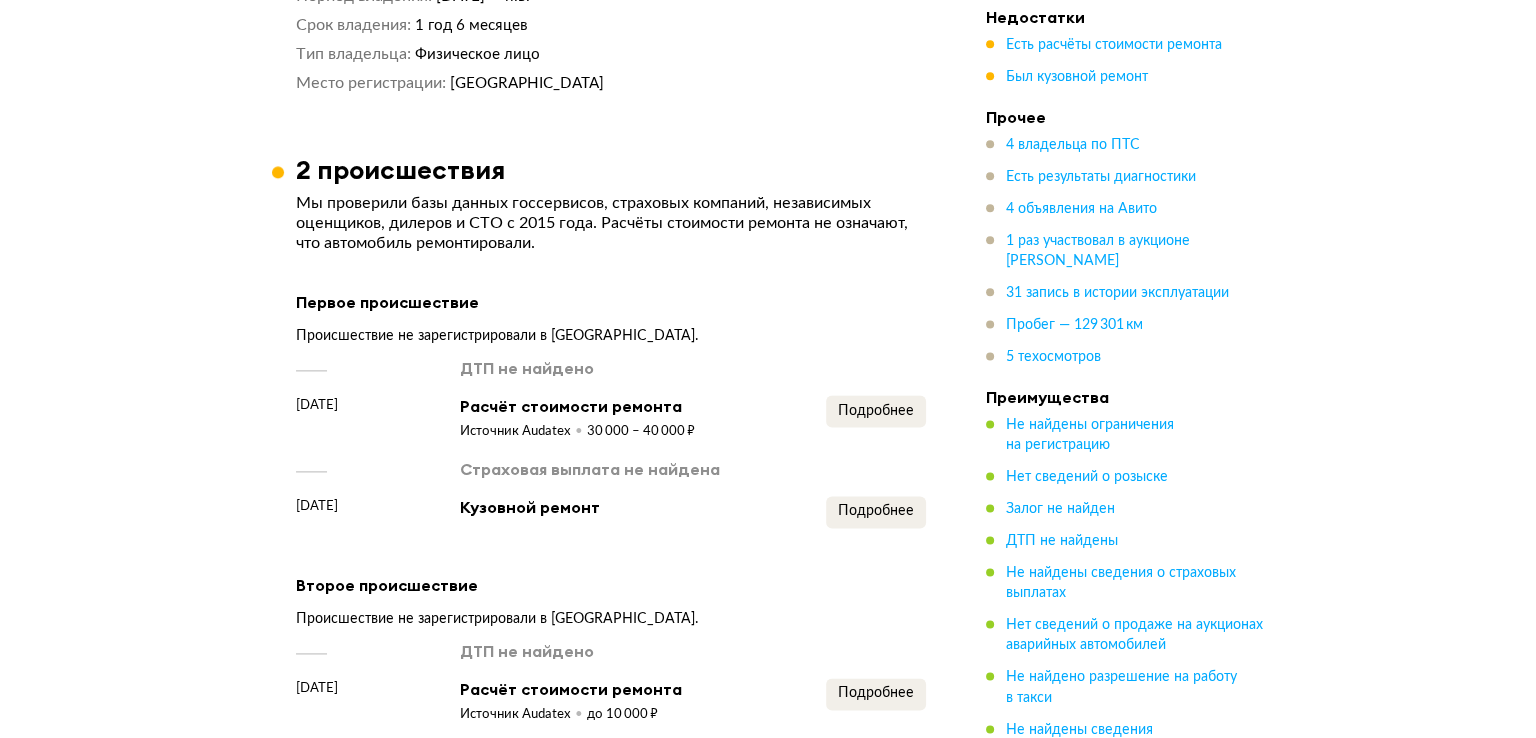 scroll, scrollTop: 2600, scrollLeft: 0, axis: vertical 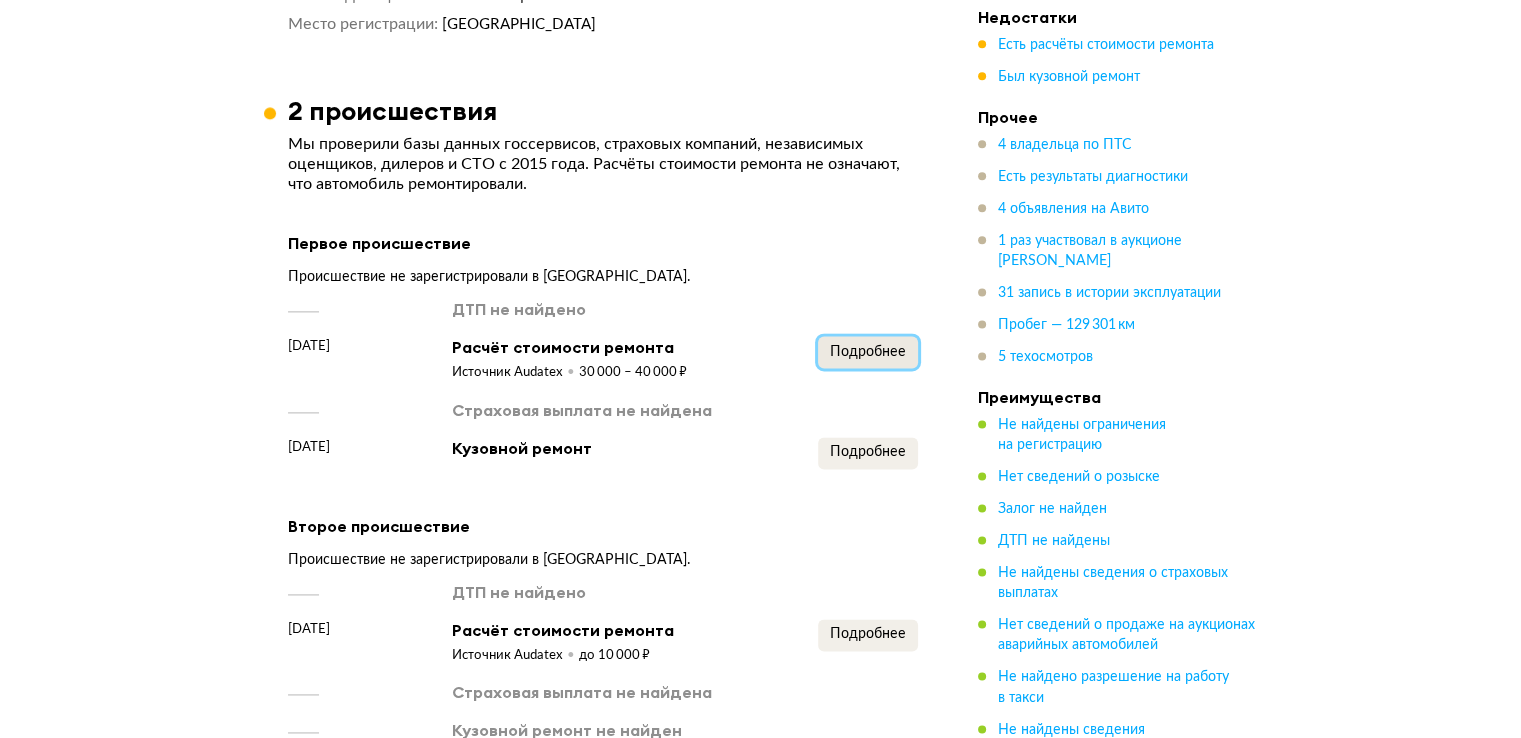 click on "Подробнее" at bounding box center (868, 352) 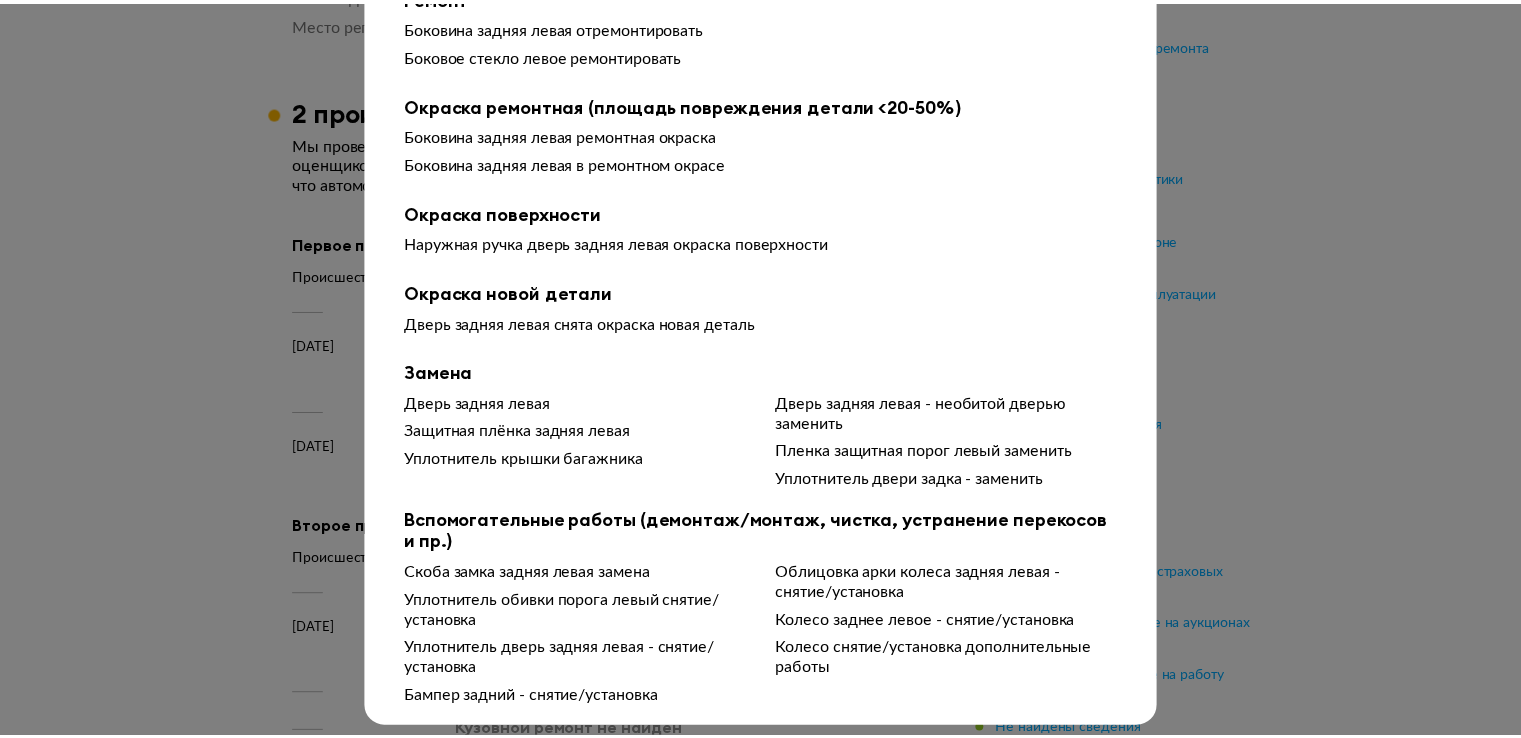 scroll, scrollTop: 350, scrollLeft: 0, axis: vertical 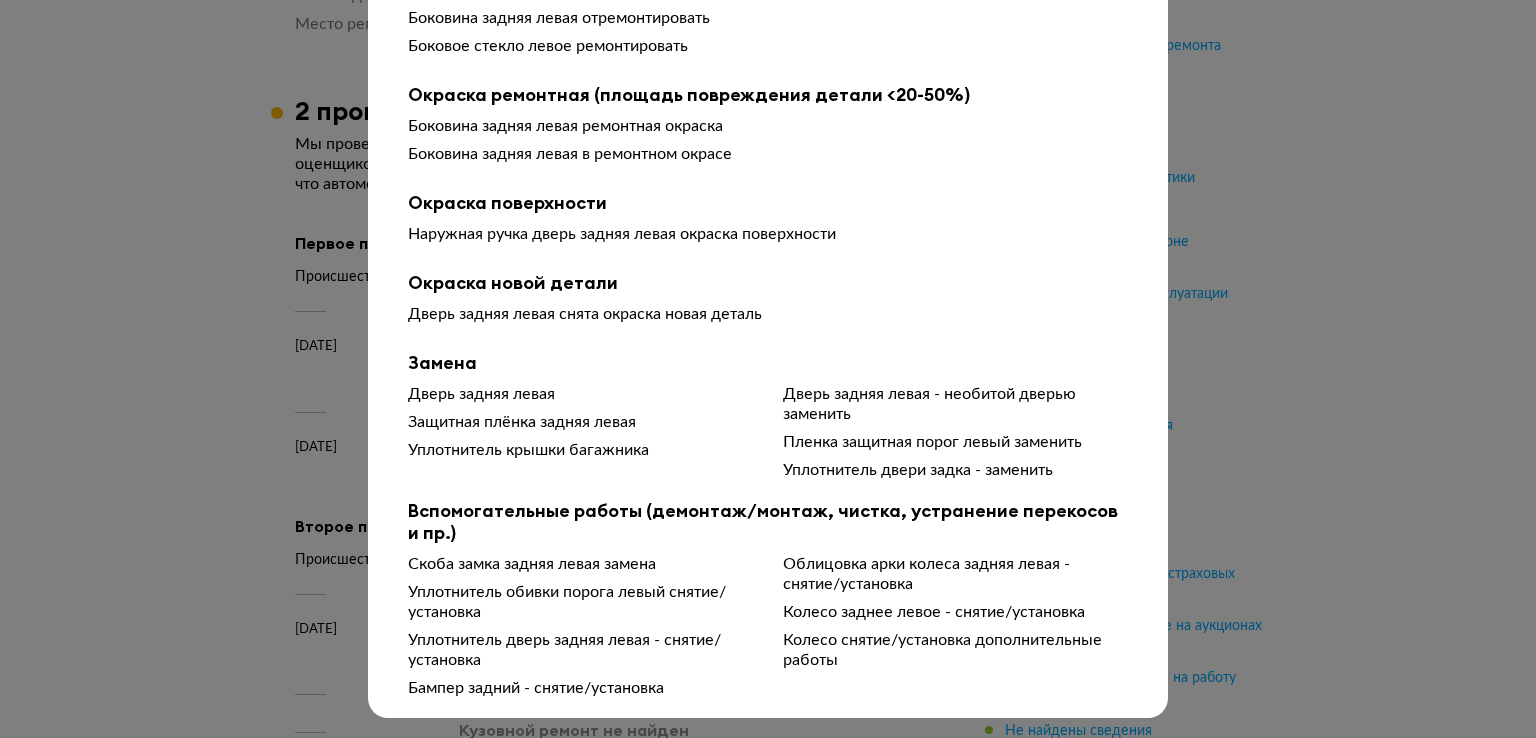 click at bounding box center [768, 25] 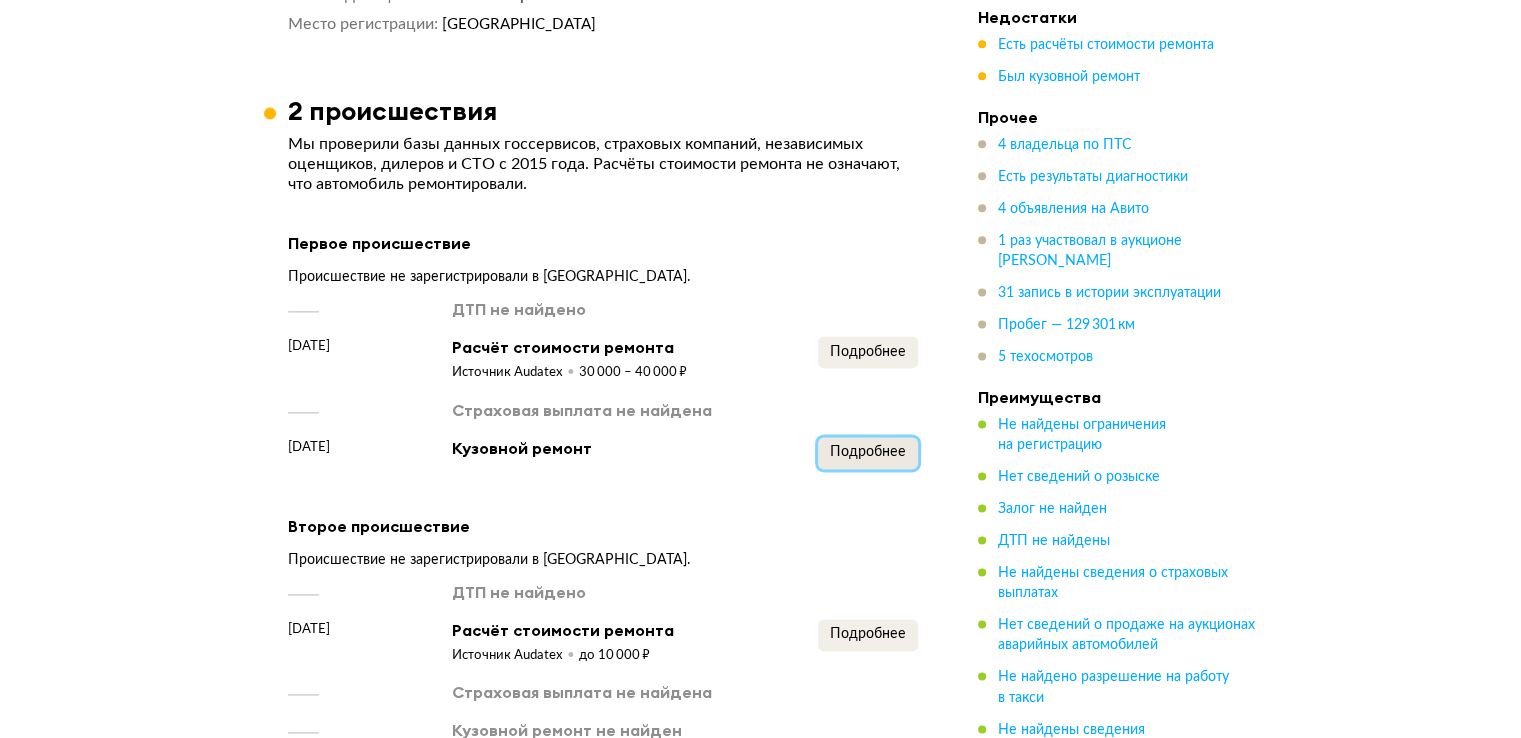 click on "Подробнее" at bounding box center (868, 452) 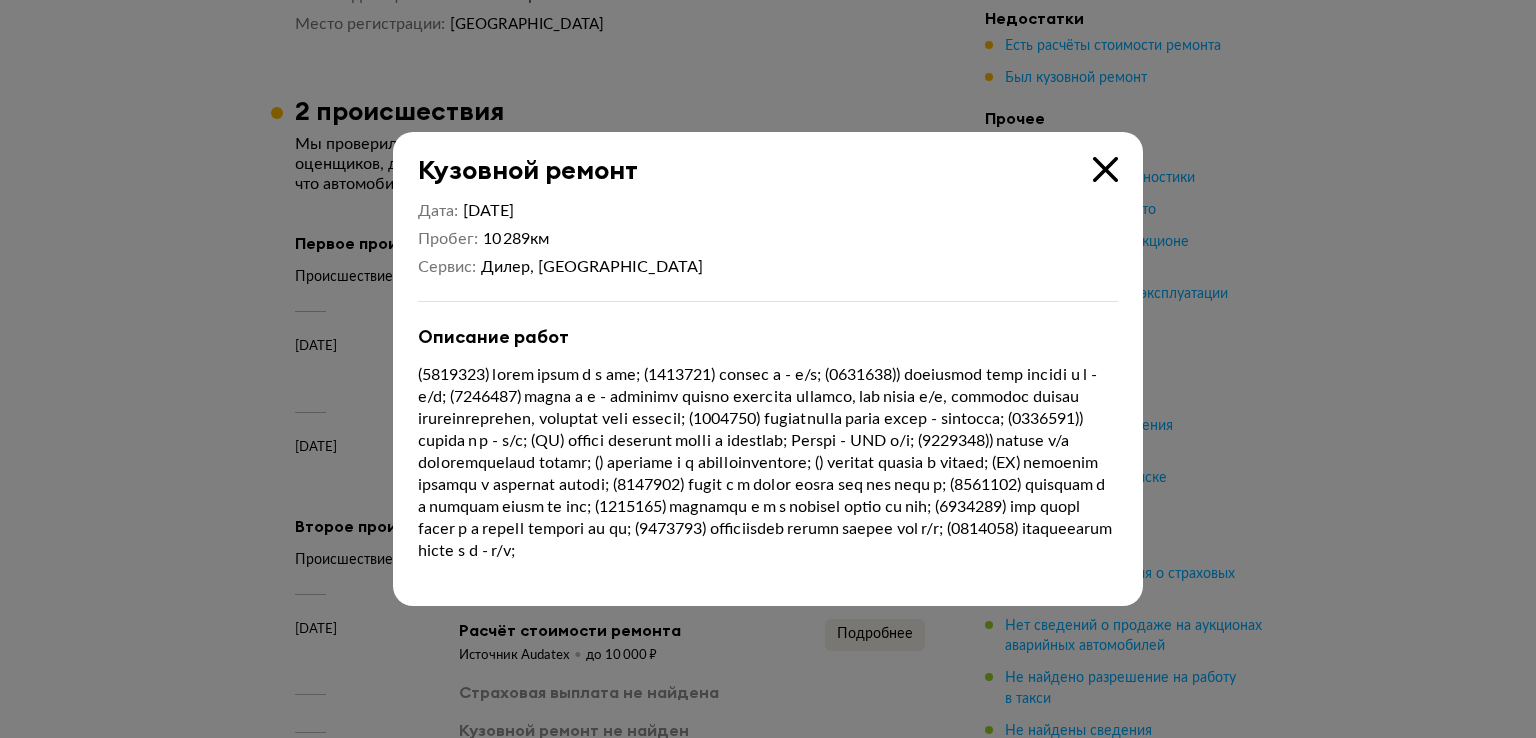 click at bounding box center (768, 369) 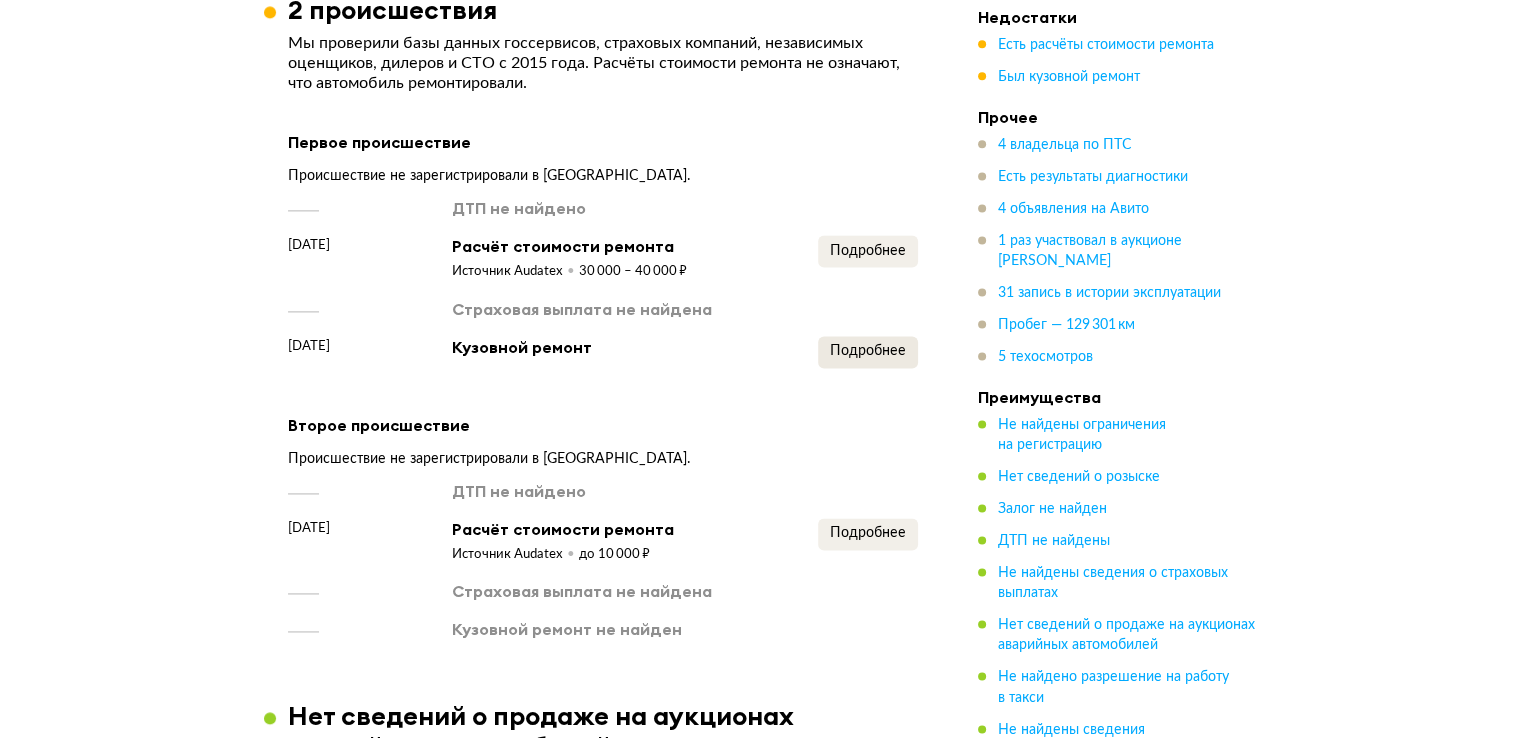 scroll, scrollTop: 2800, scrollLeft: 0, axis: vertical 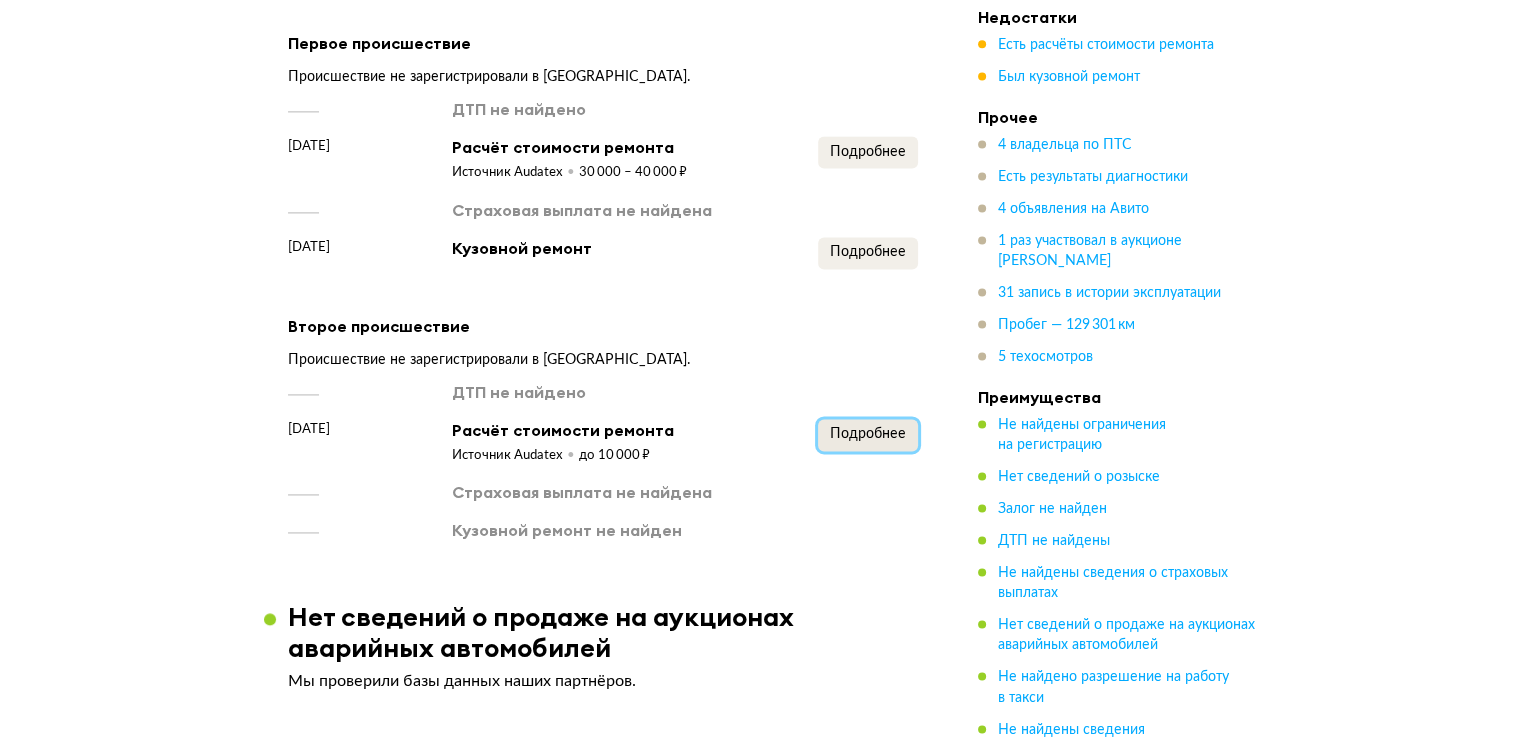 click on "Подробнее" at bounding box center (868, 434) 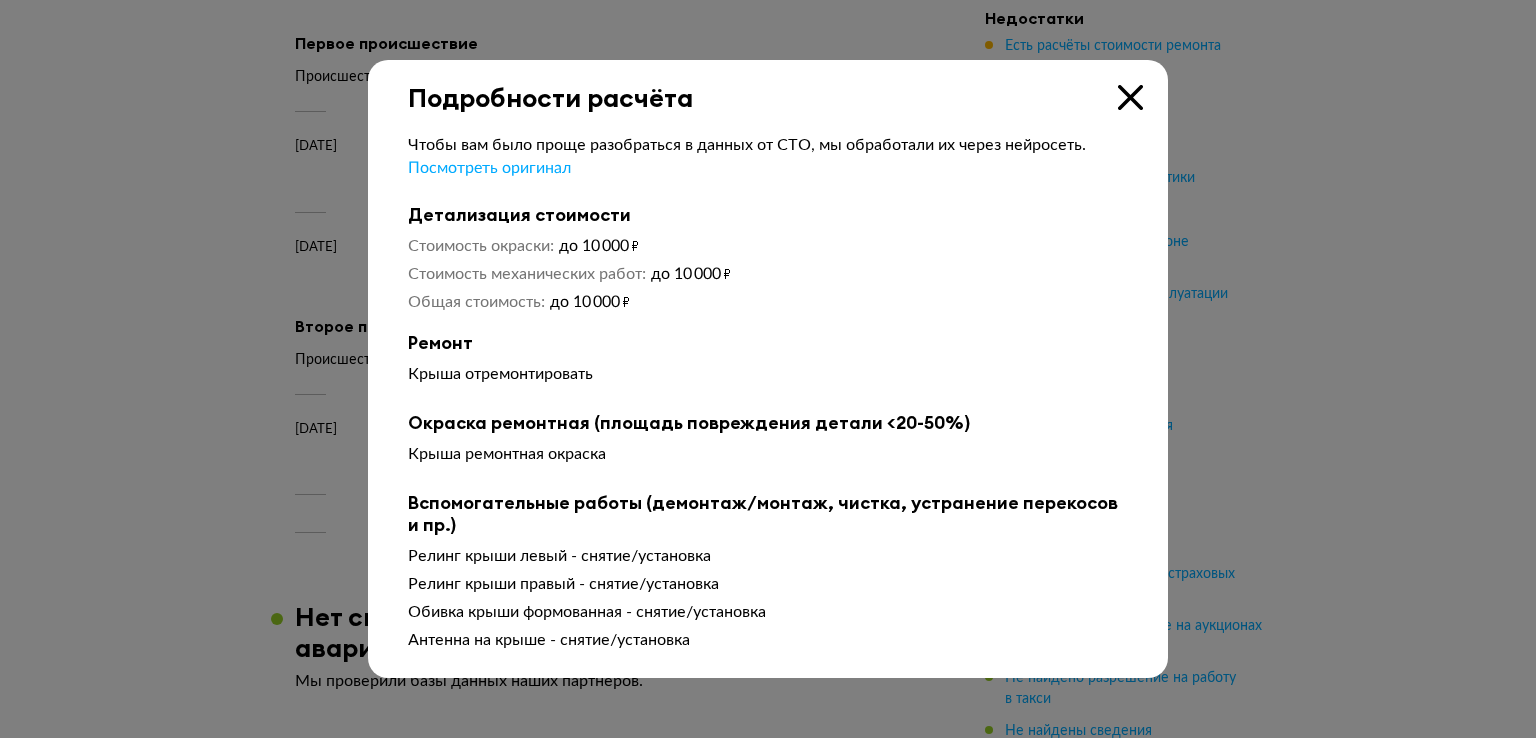 click at bounding box center (768, 369) 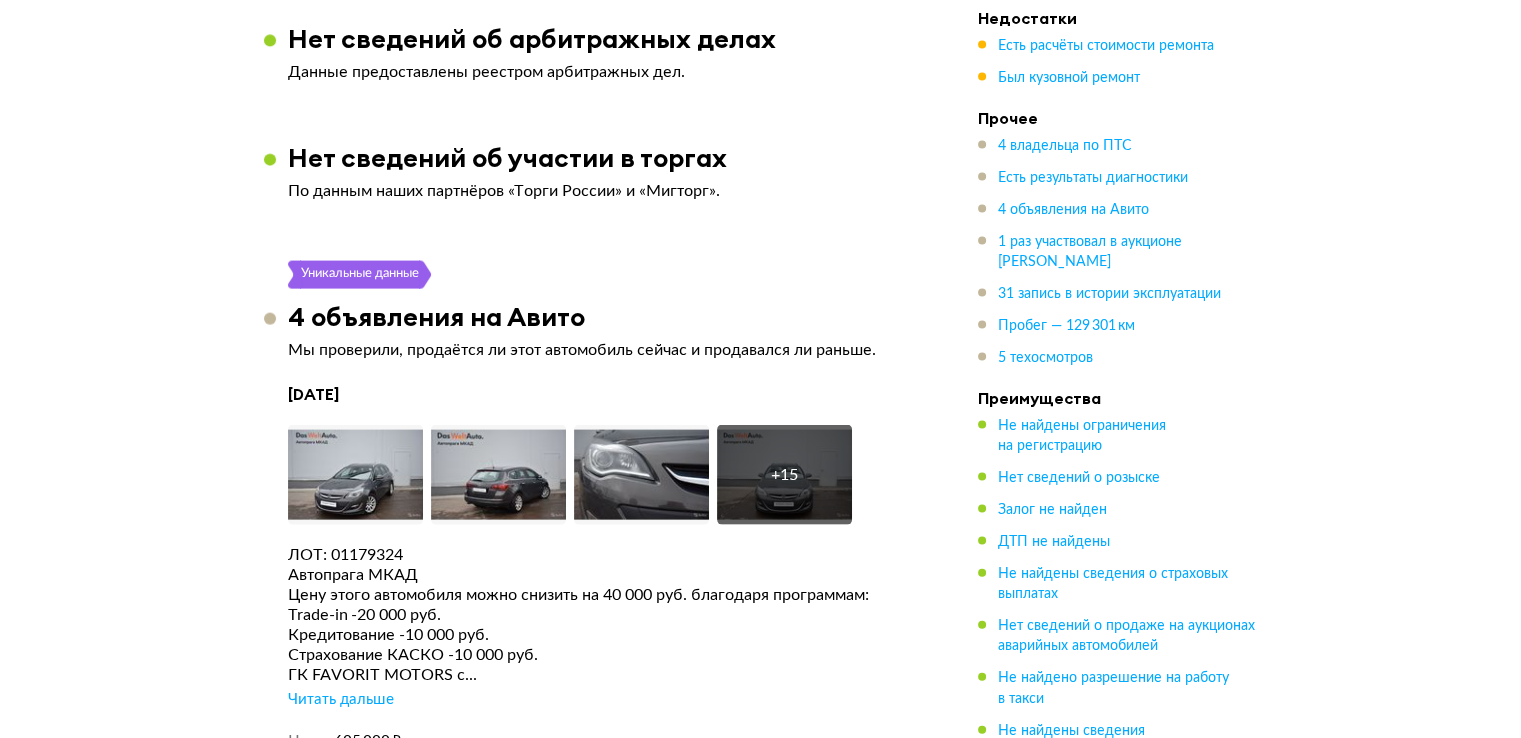 scroll, scrollTop: 4300, scrollLeft: 0, axis: vertical 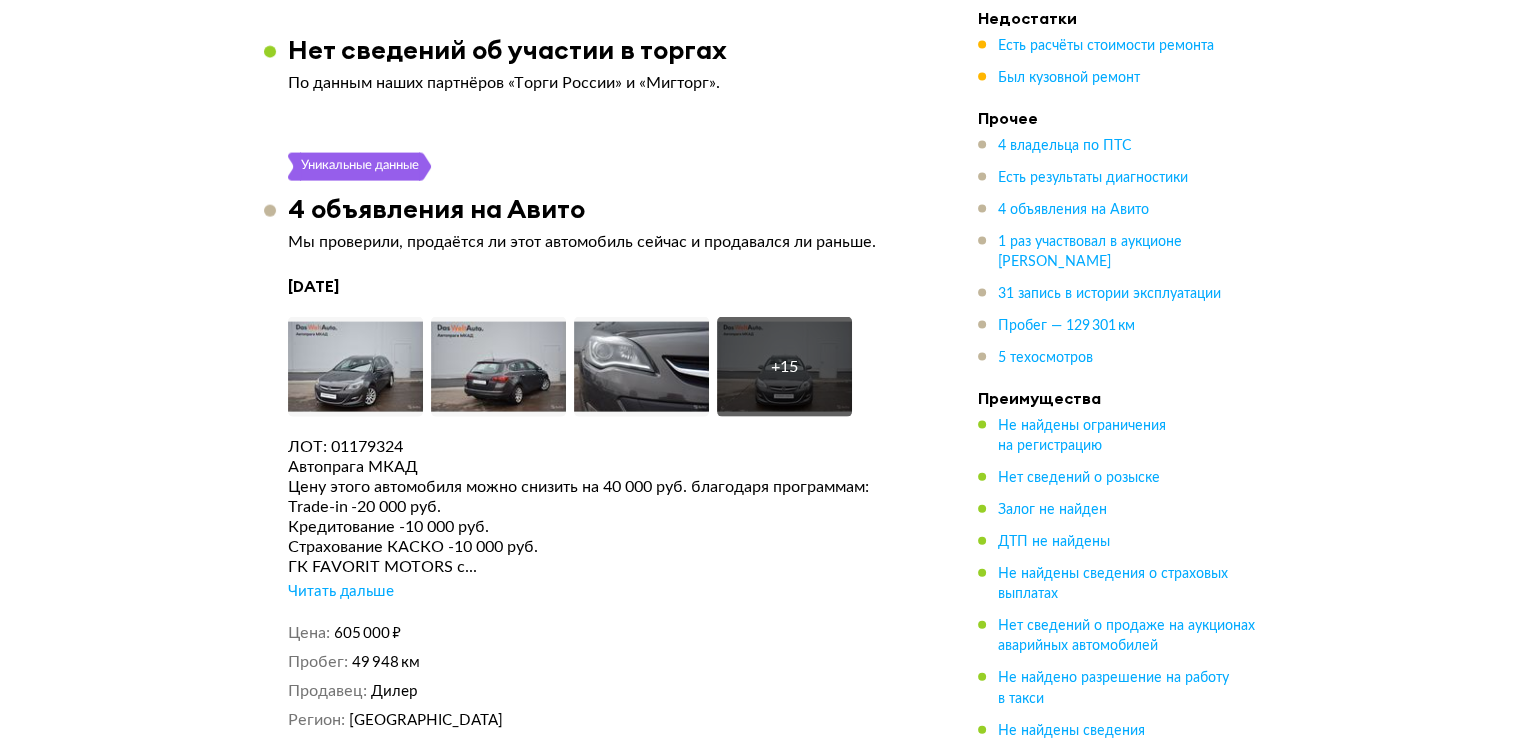click on "Читать дальше" at bounding box center (341, 592) 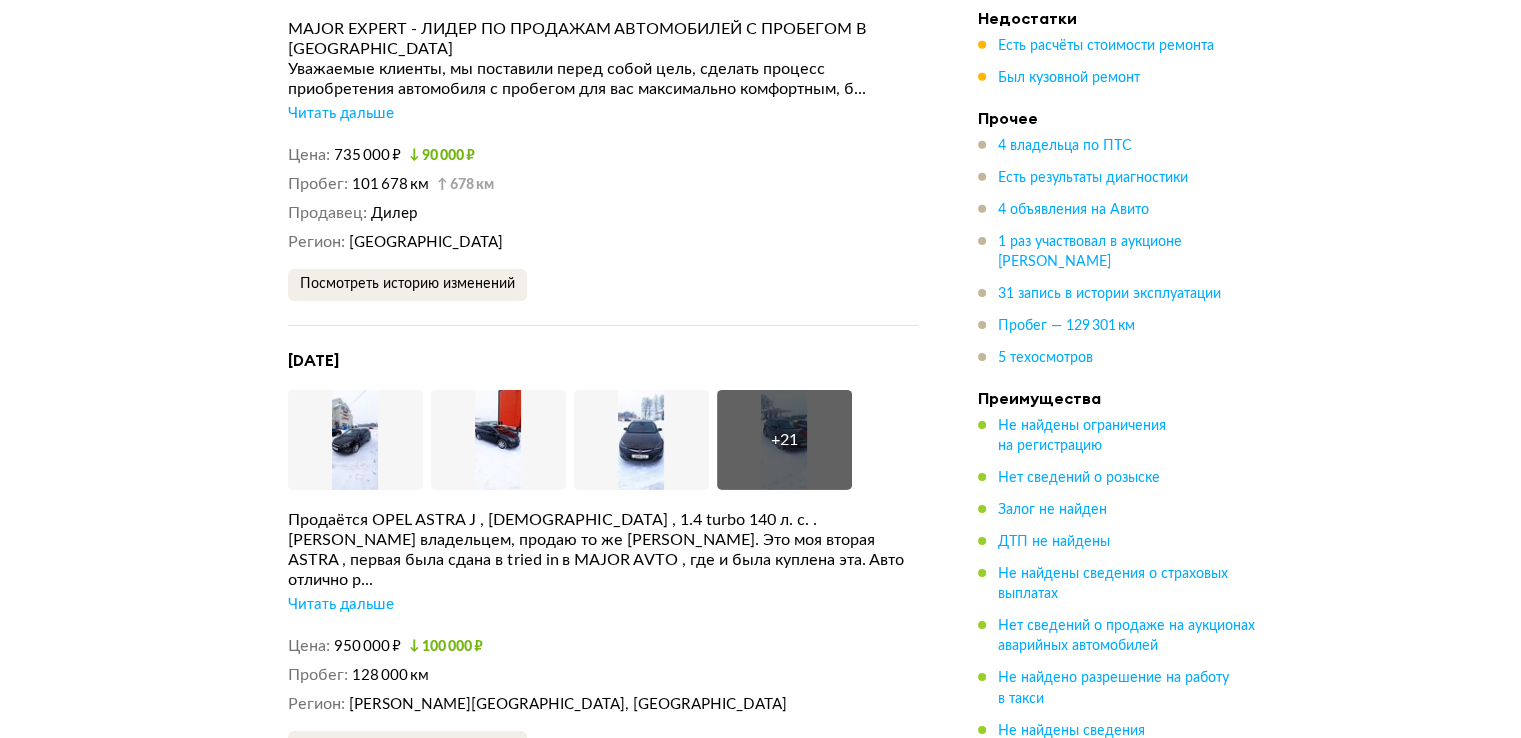 scroll, scrollTop: 6600, scrollLeft: 0, axis: vertical 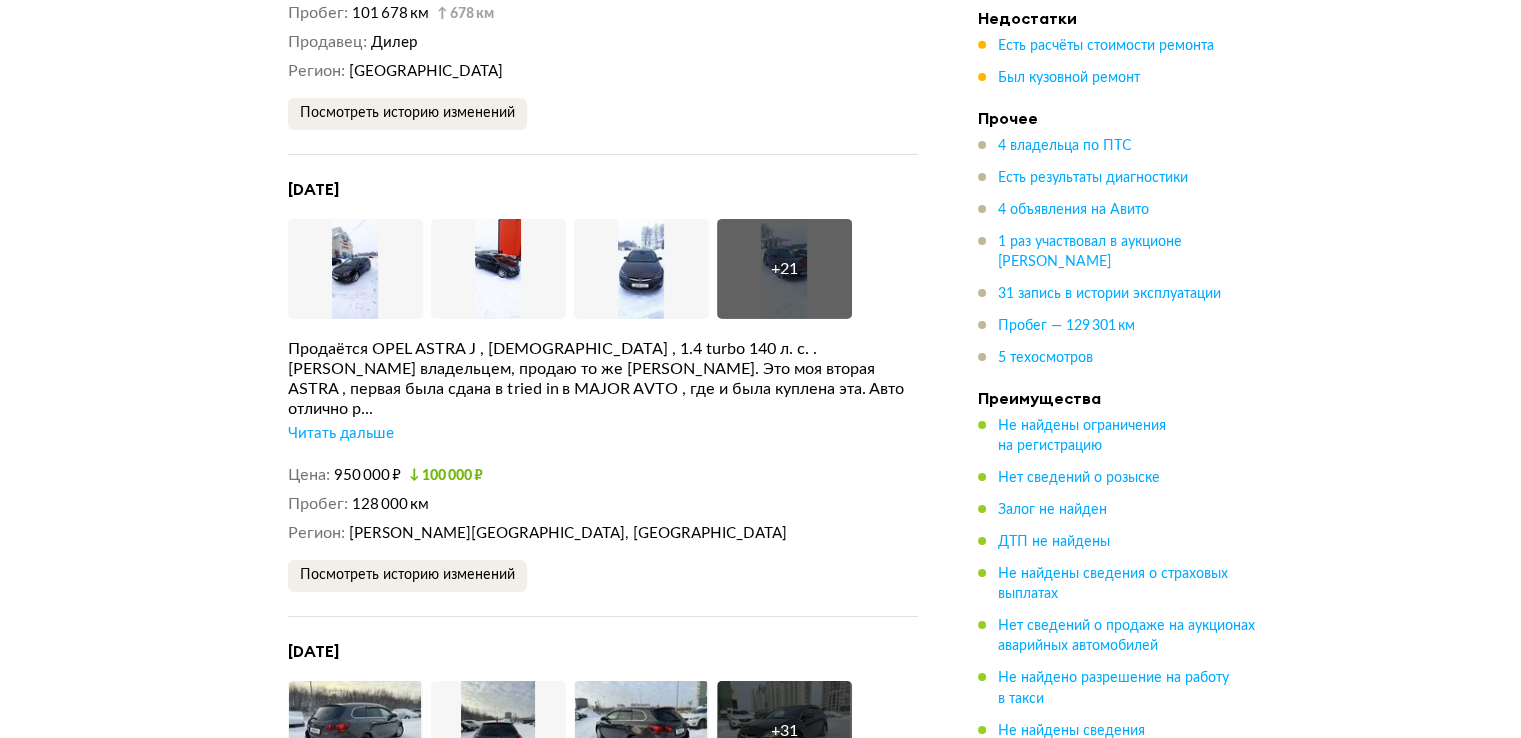 click on "Читать дальше" at bounding box center [341, 434] 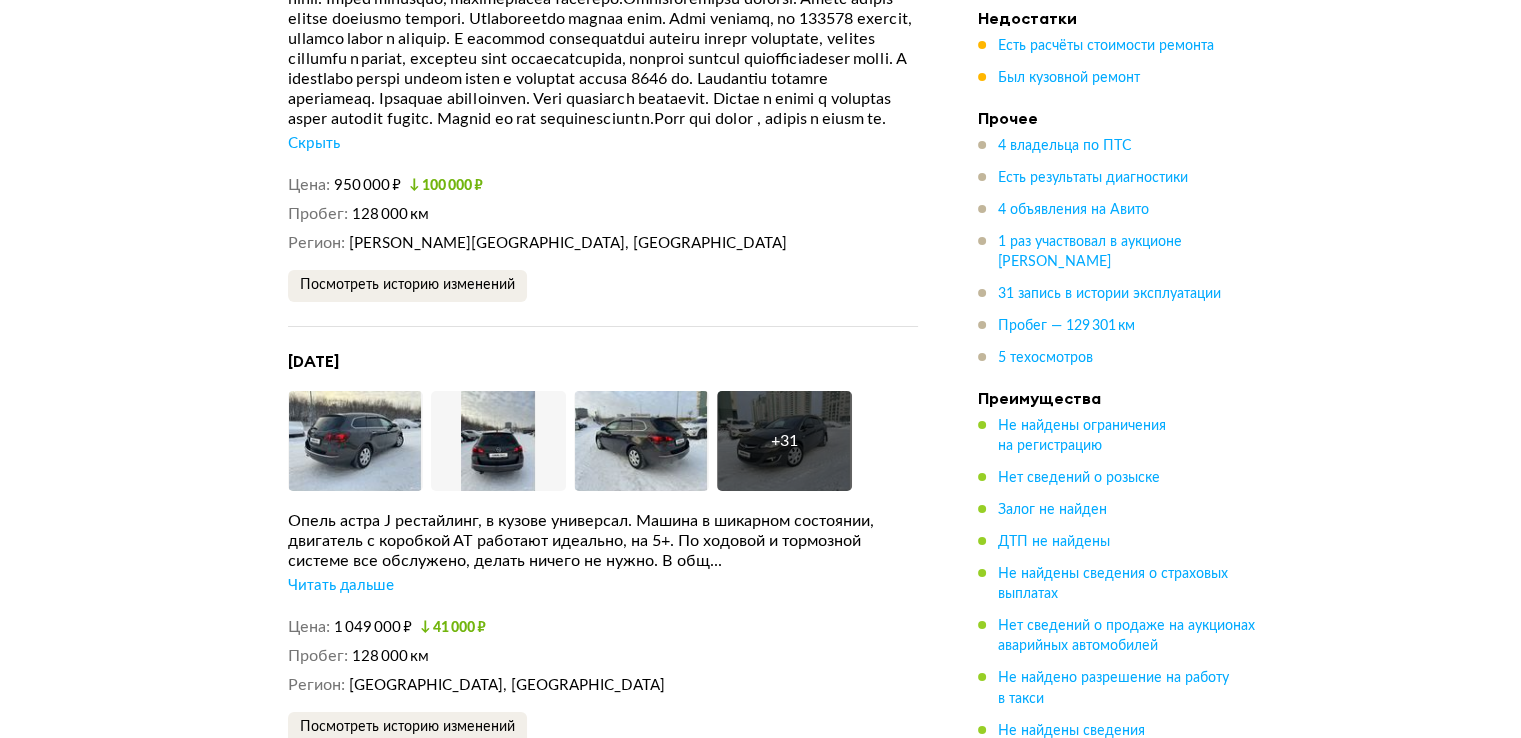 scroll, scrollTop: 7200, scrollLeft: 0, axis: vertical 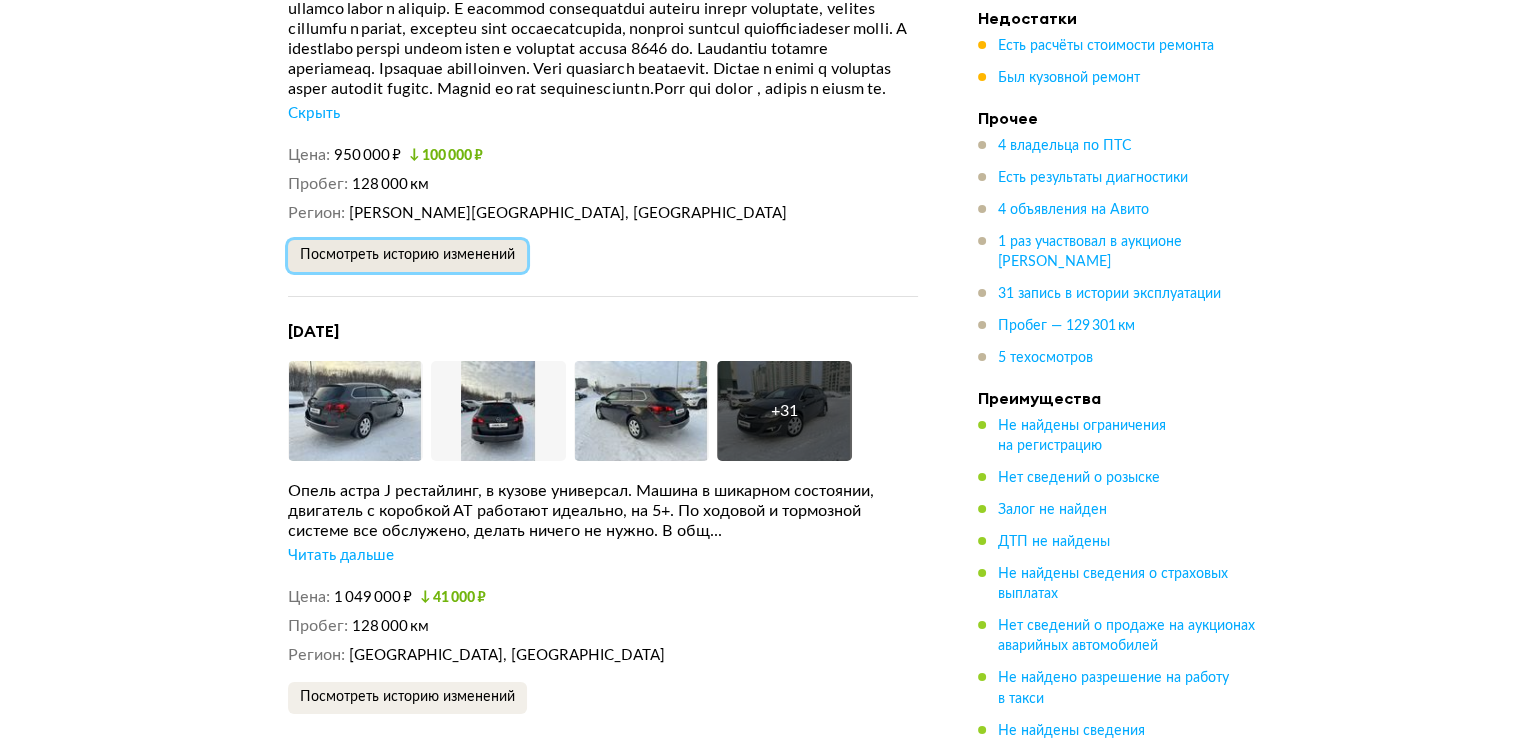 click on "Посмотреть историю изменений" at bounding box center [407, 255] 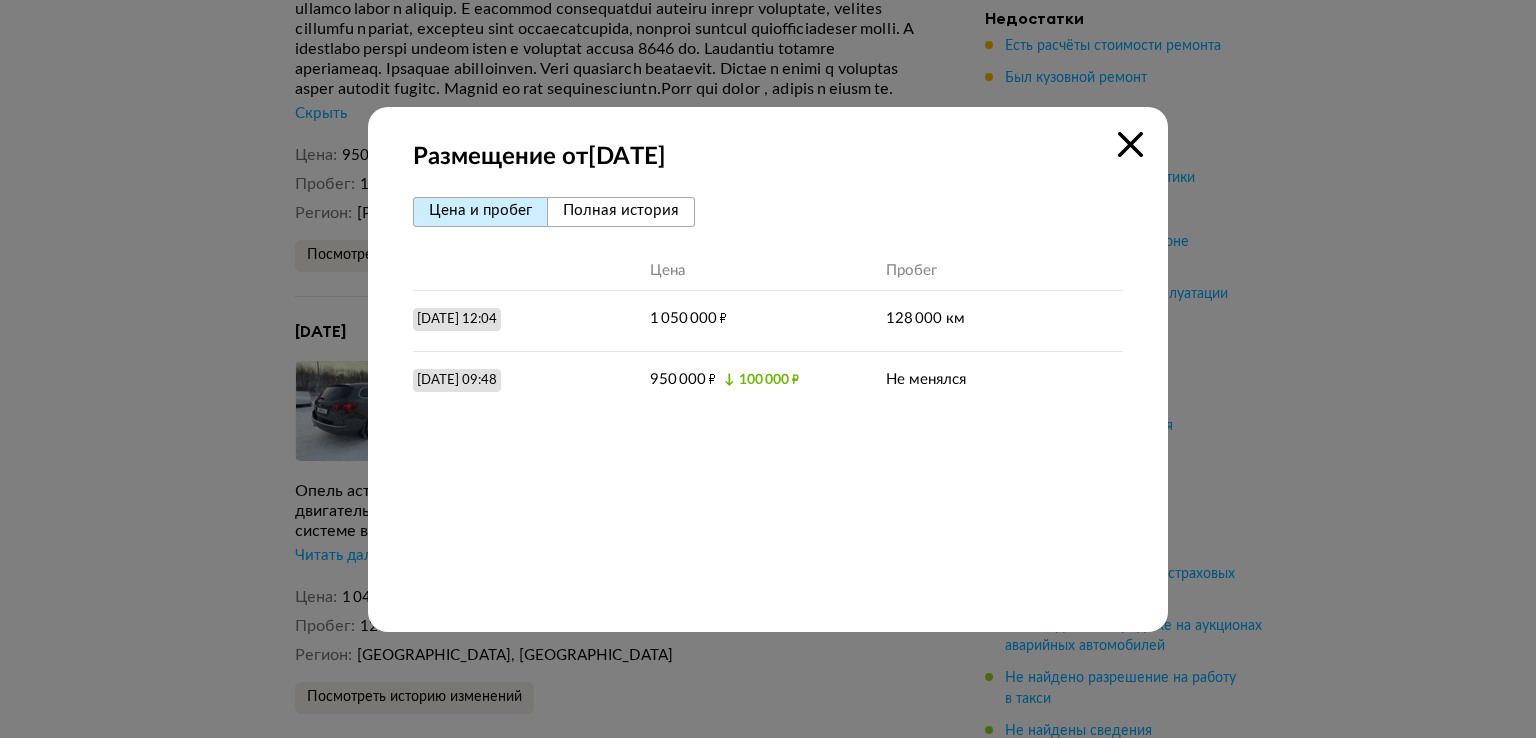 click at bounding box center (768, 369) 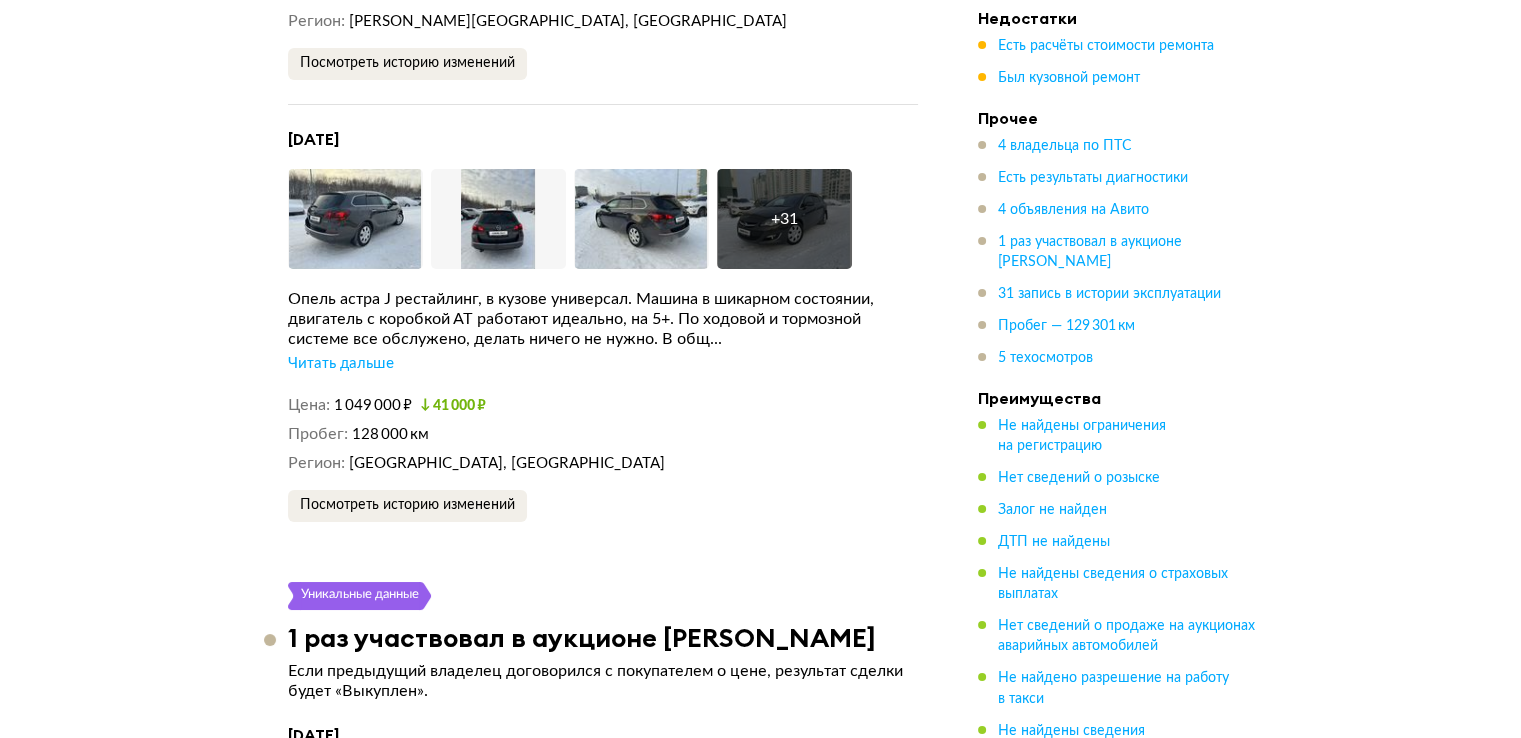 scroll, scrollTop: 7400, scrollLeft: 0, axis: vertical 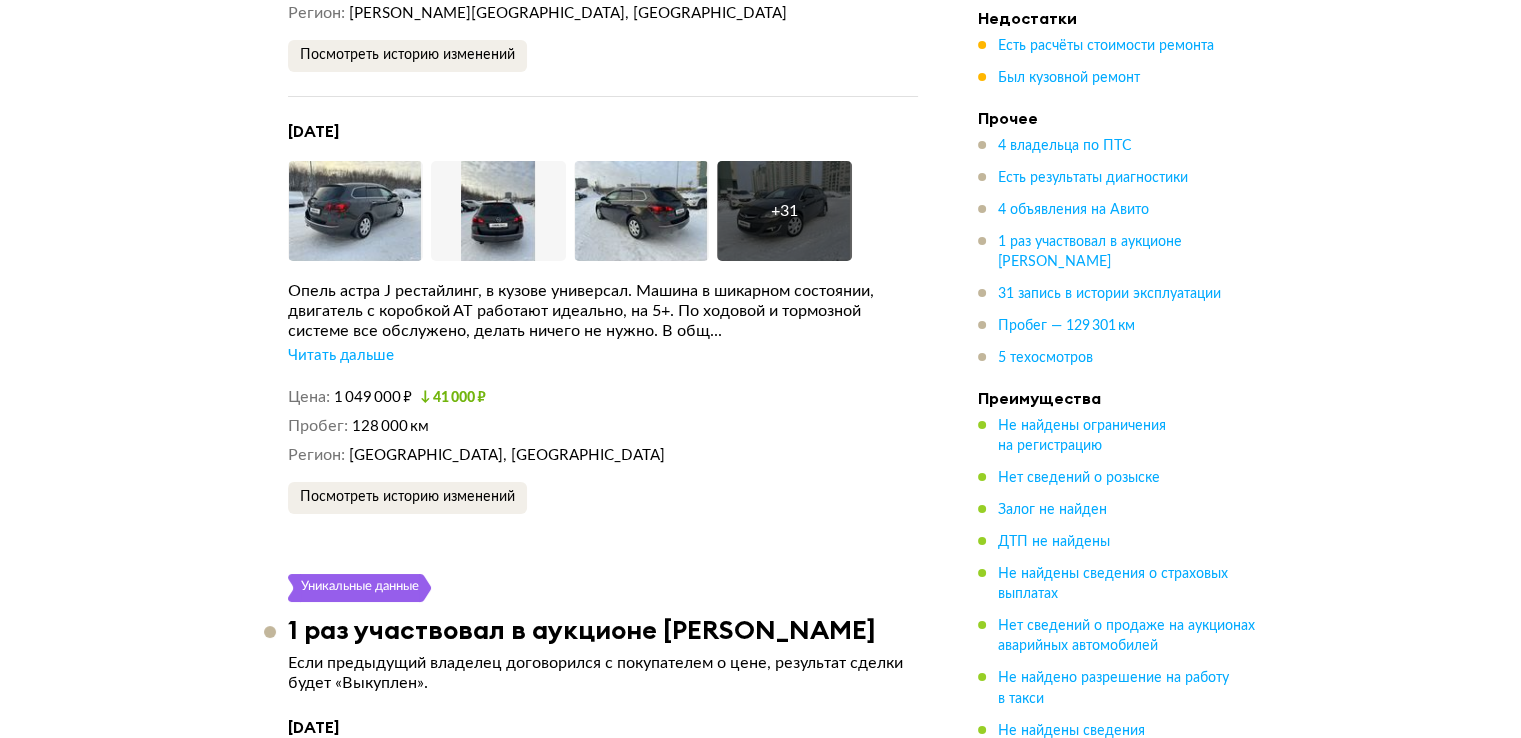click on "Читать дальше" at bounding box center [341, 356] 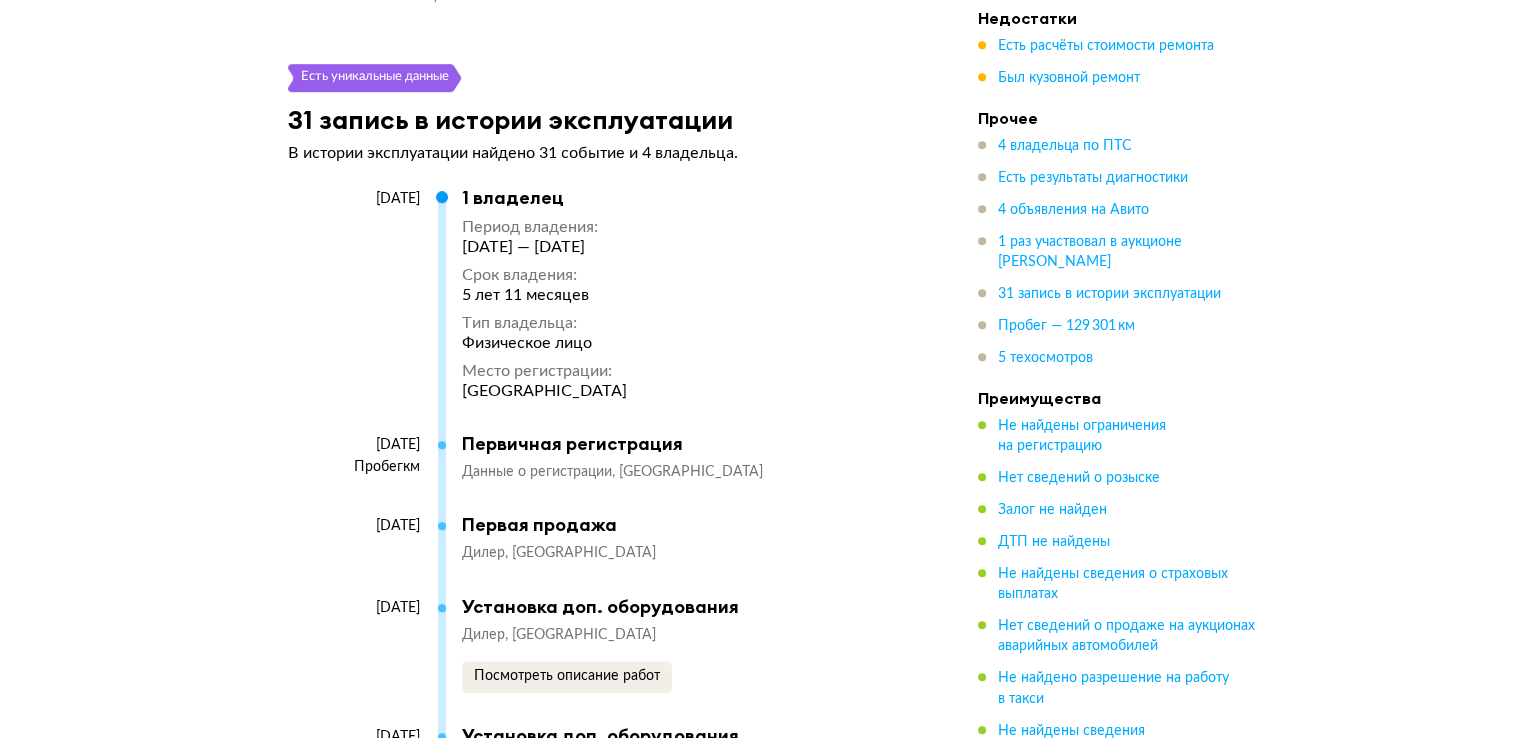 scroll, scrollTop: 9000, scrollLeft: 0, axis: vertical 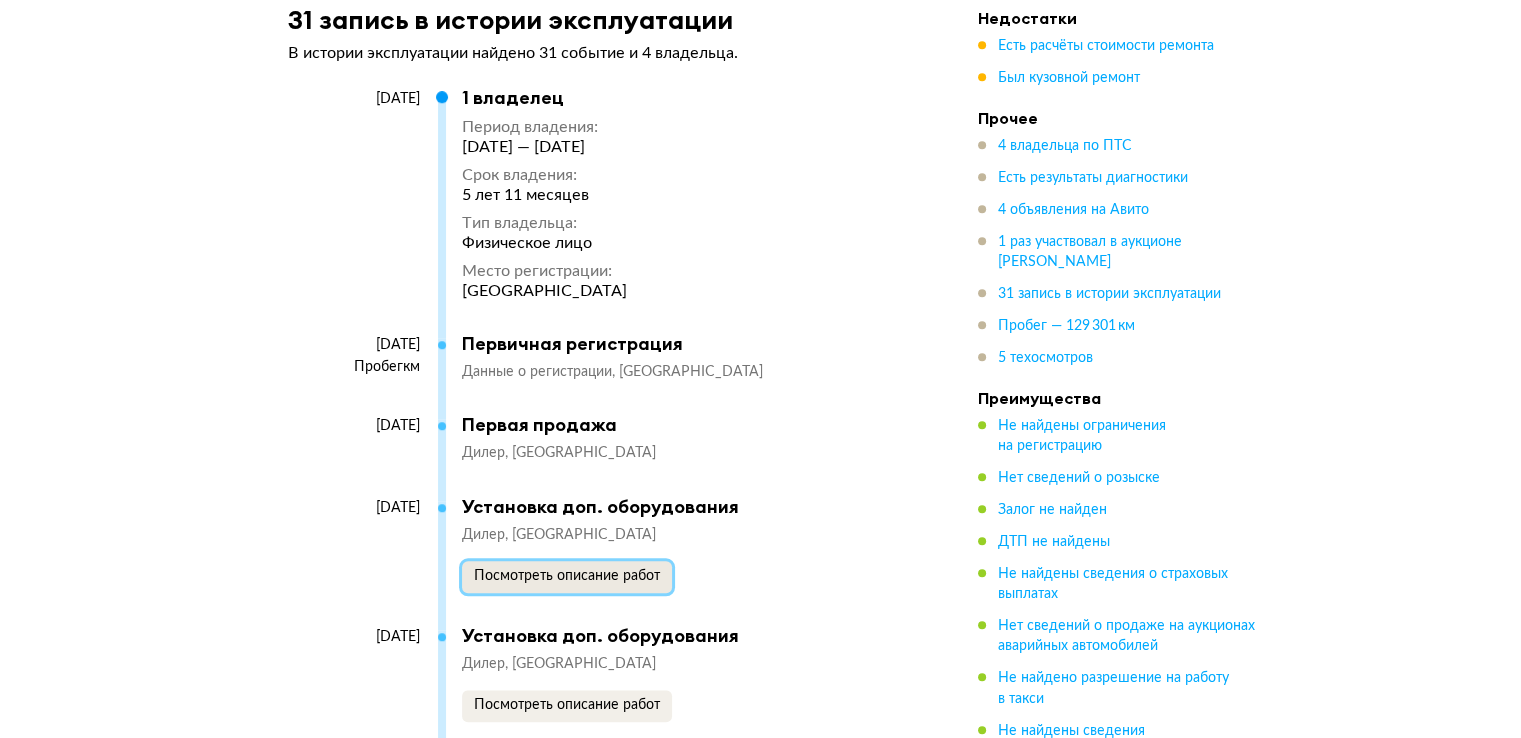click on "Посмотреть описание работ" at bounding box center [567, 576] 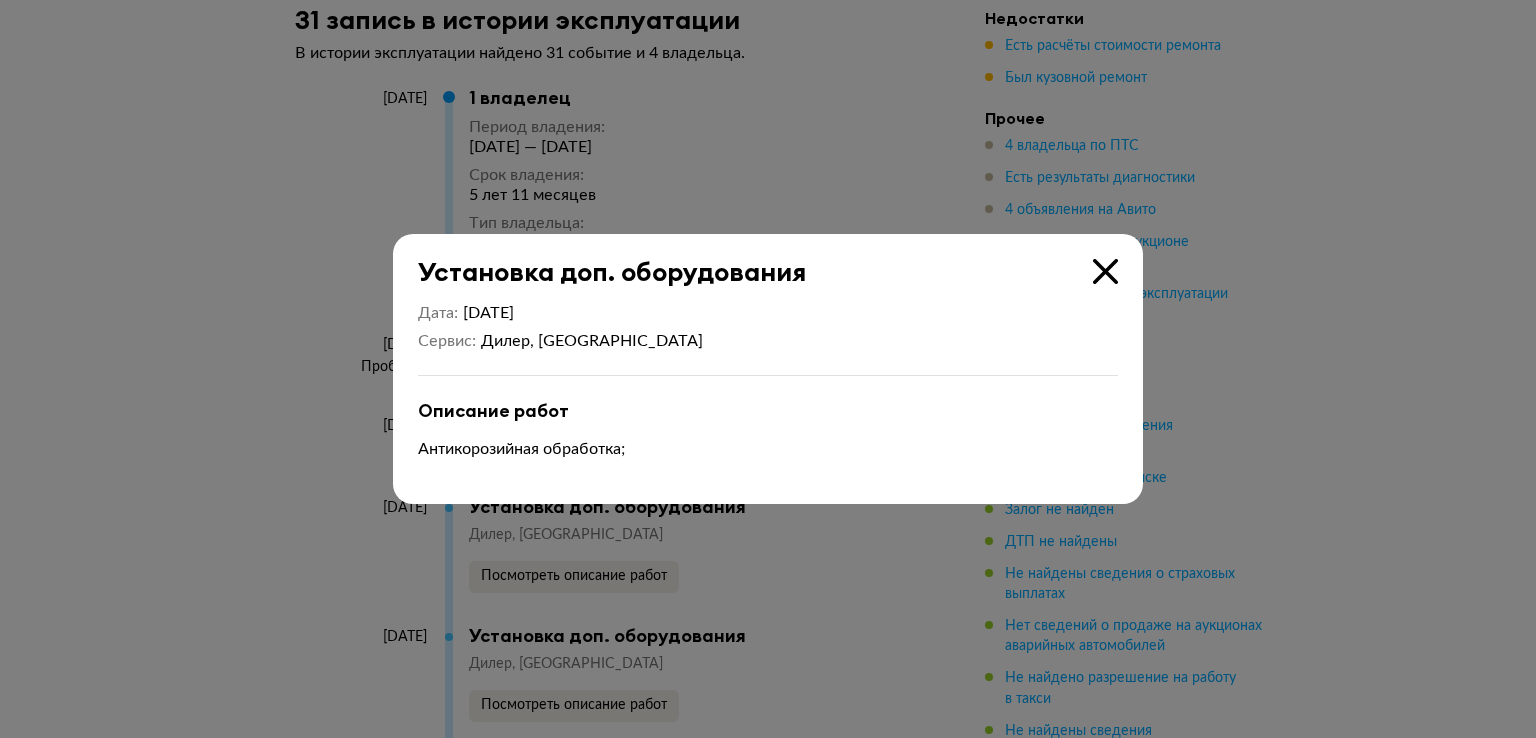 click at bounding box center (1105, 271) 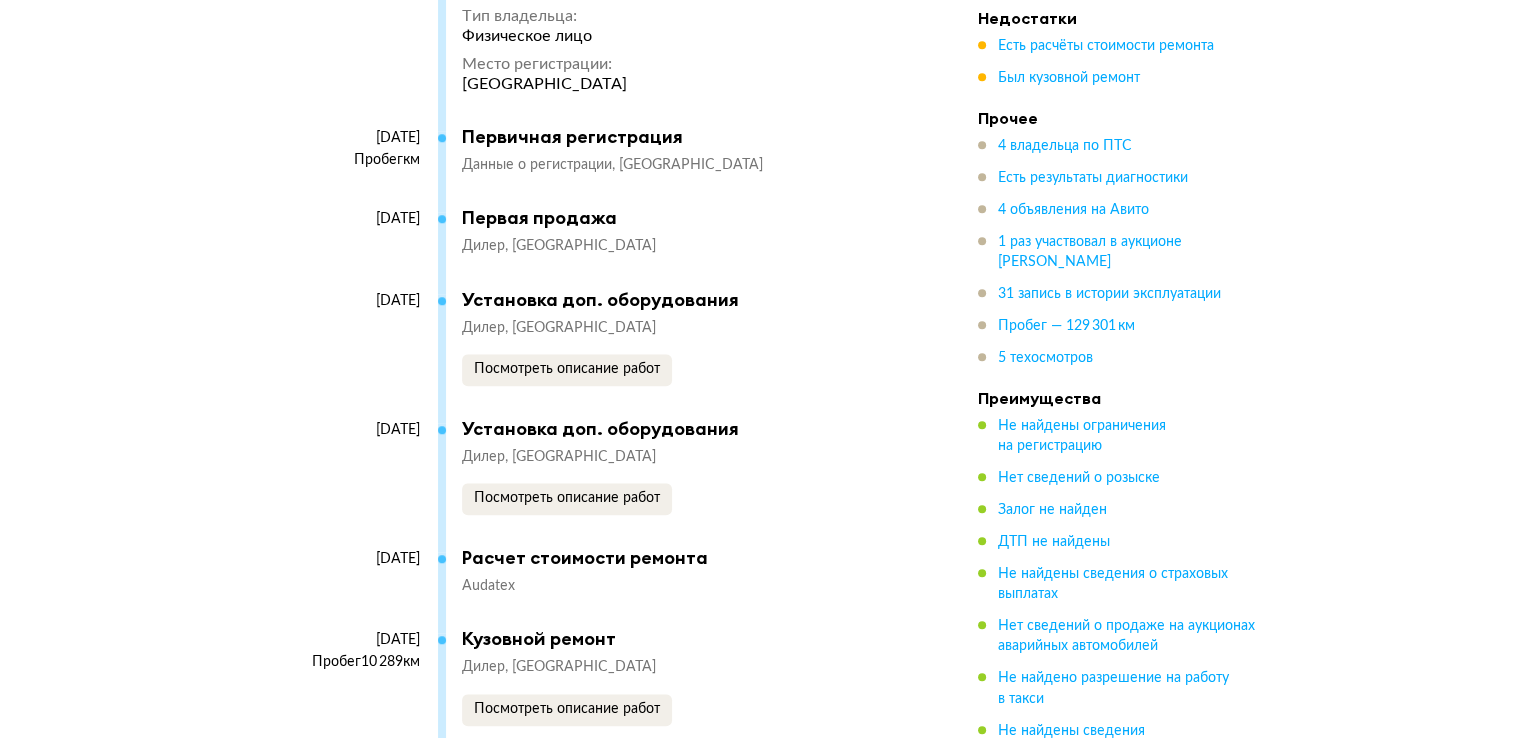scroll, scrollTop: 9400, scrollLeft: 0, axis: vertical 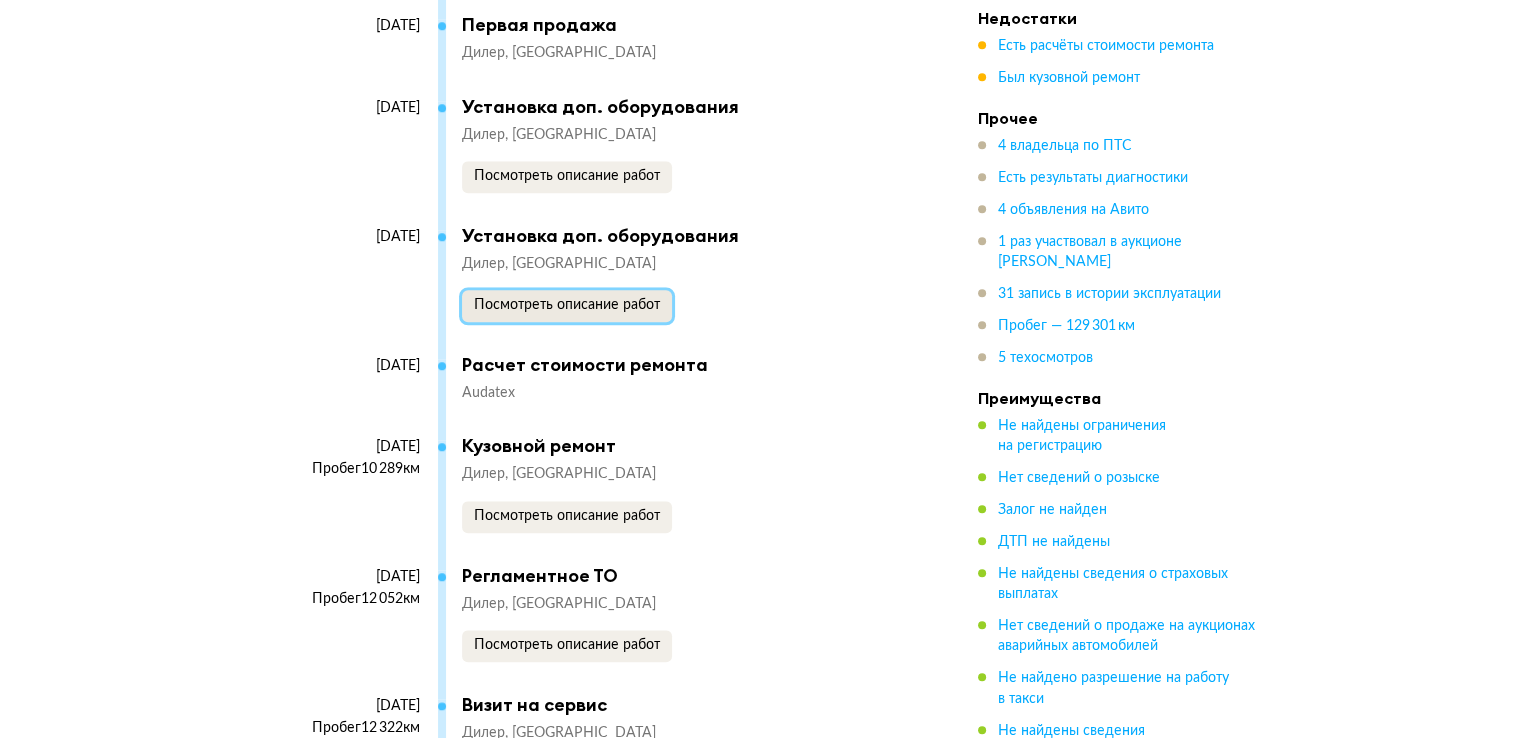 click on "Посмотреть описание работ" at bounding box center [567, 305] 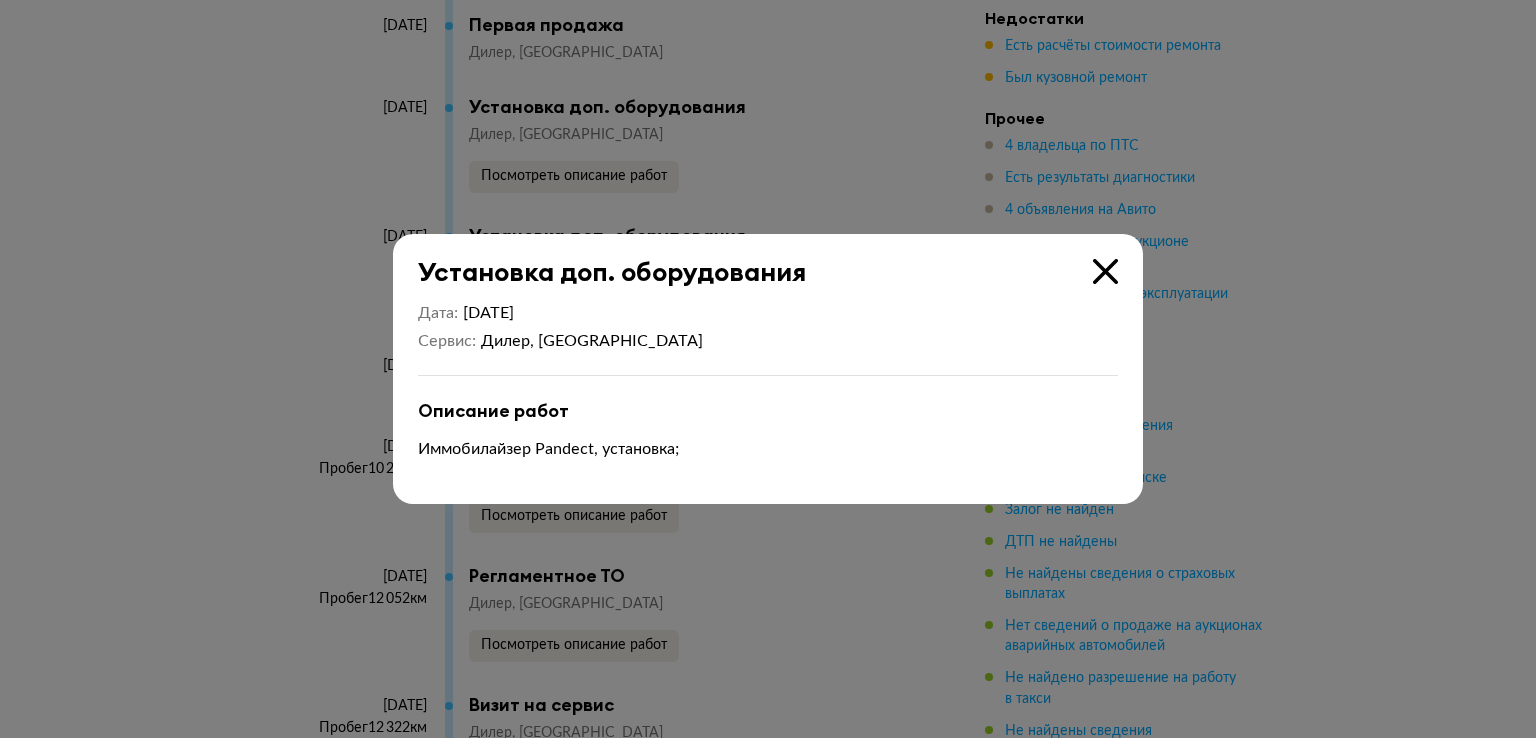 click at bounding box center (1105, 271) 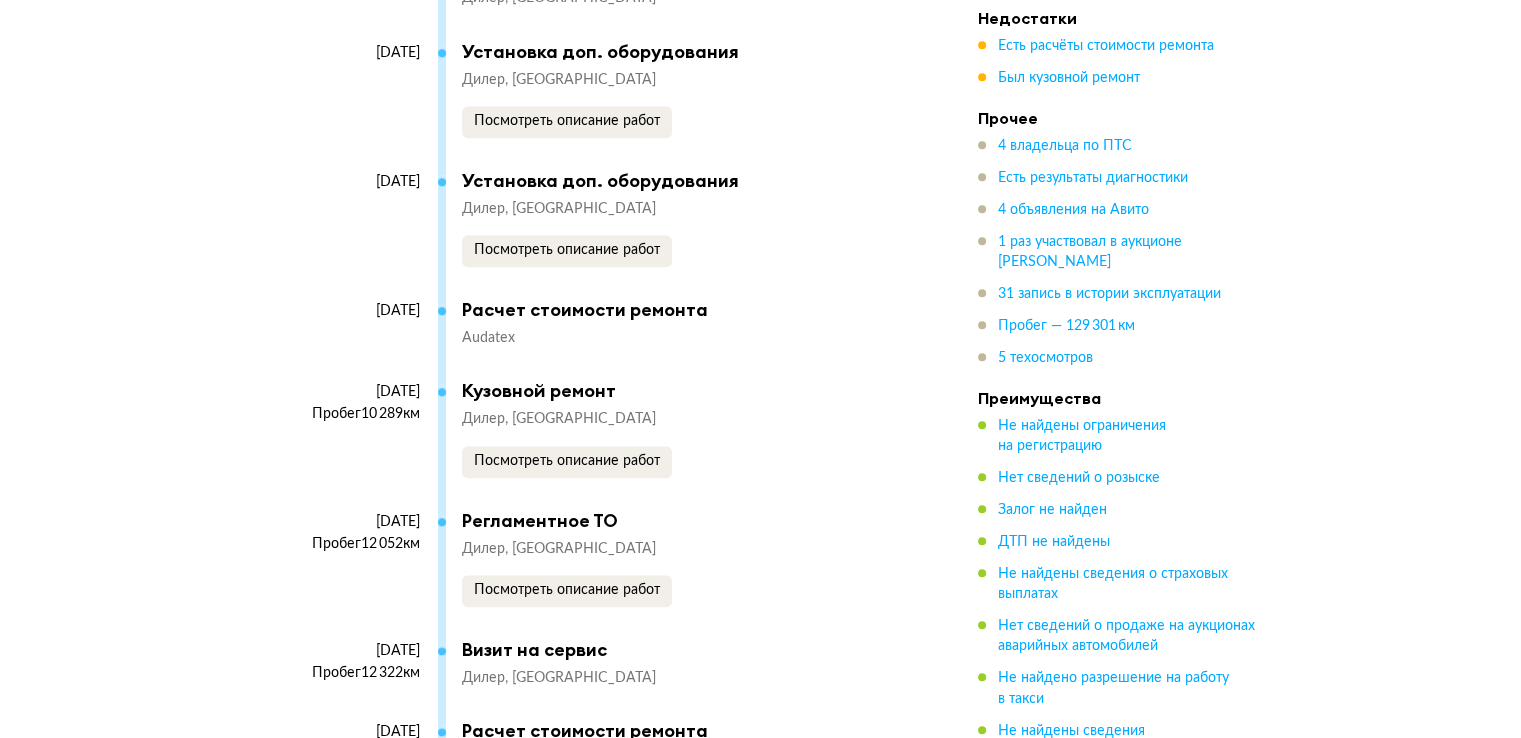 scroll, scrollTop: 9500, scrollLeft: 0, axis: vertical 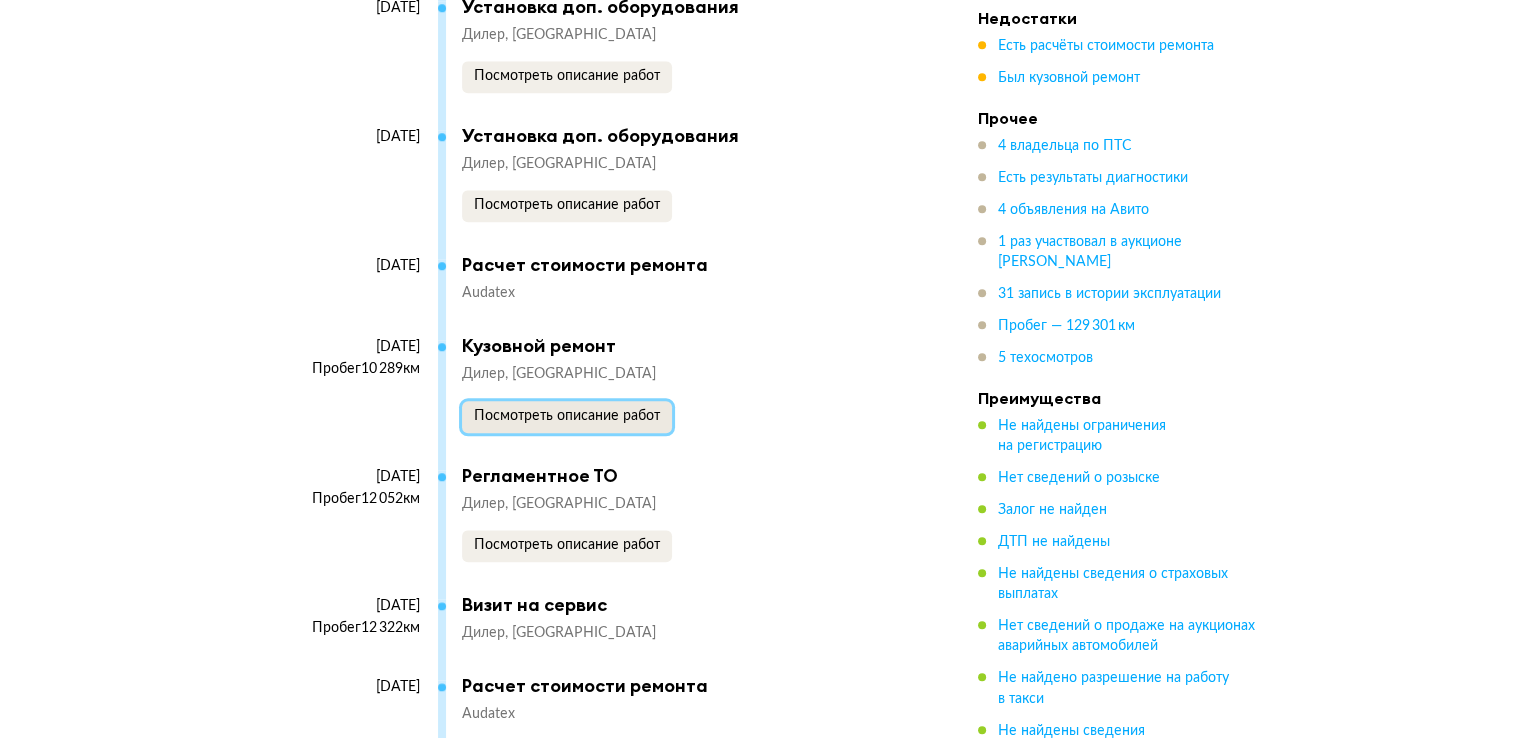 click on "Посмотреть описание работ" at bounding box center [567, 416] 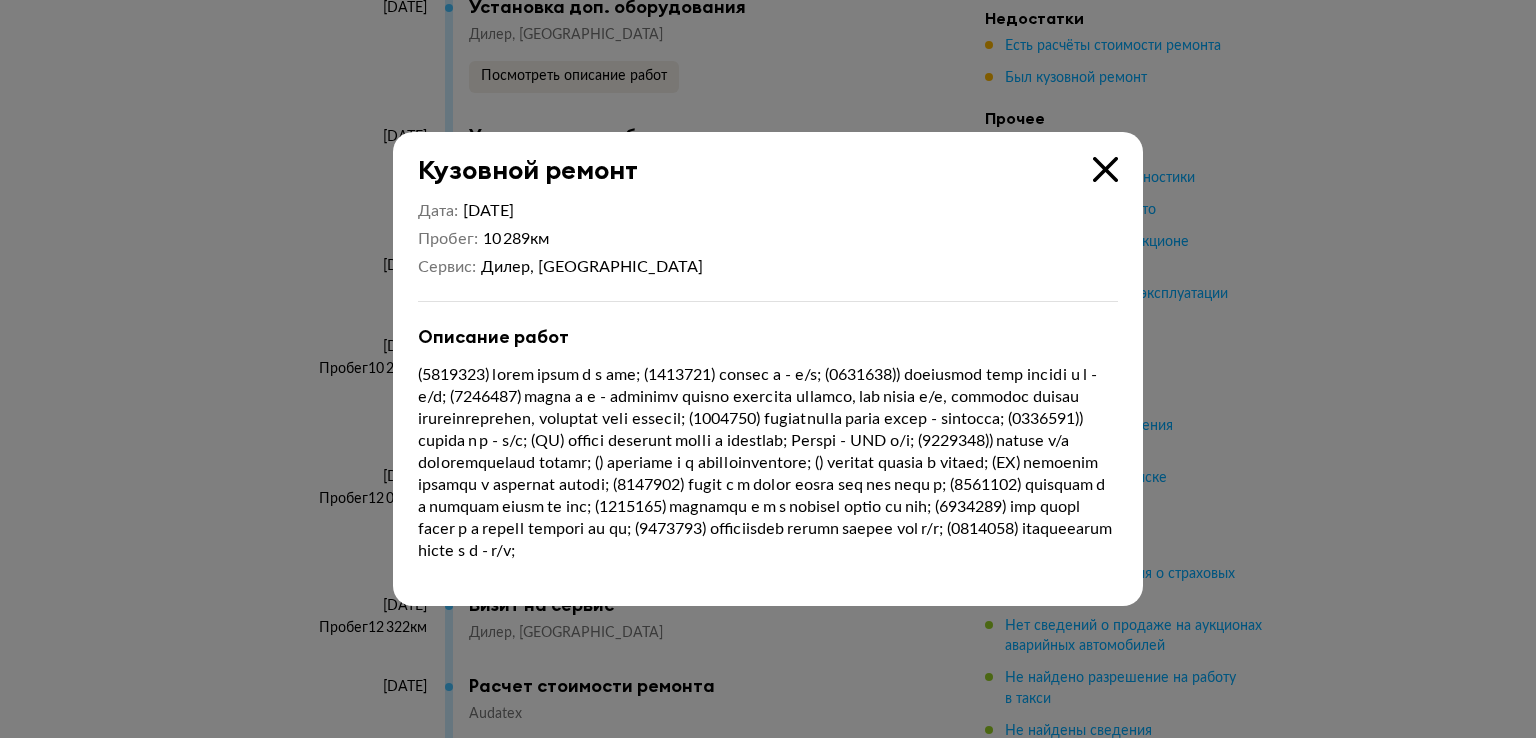 click at bounding box center [1105, 169] 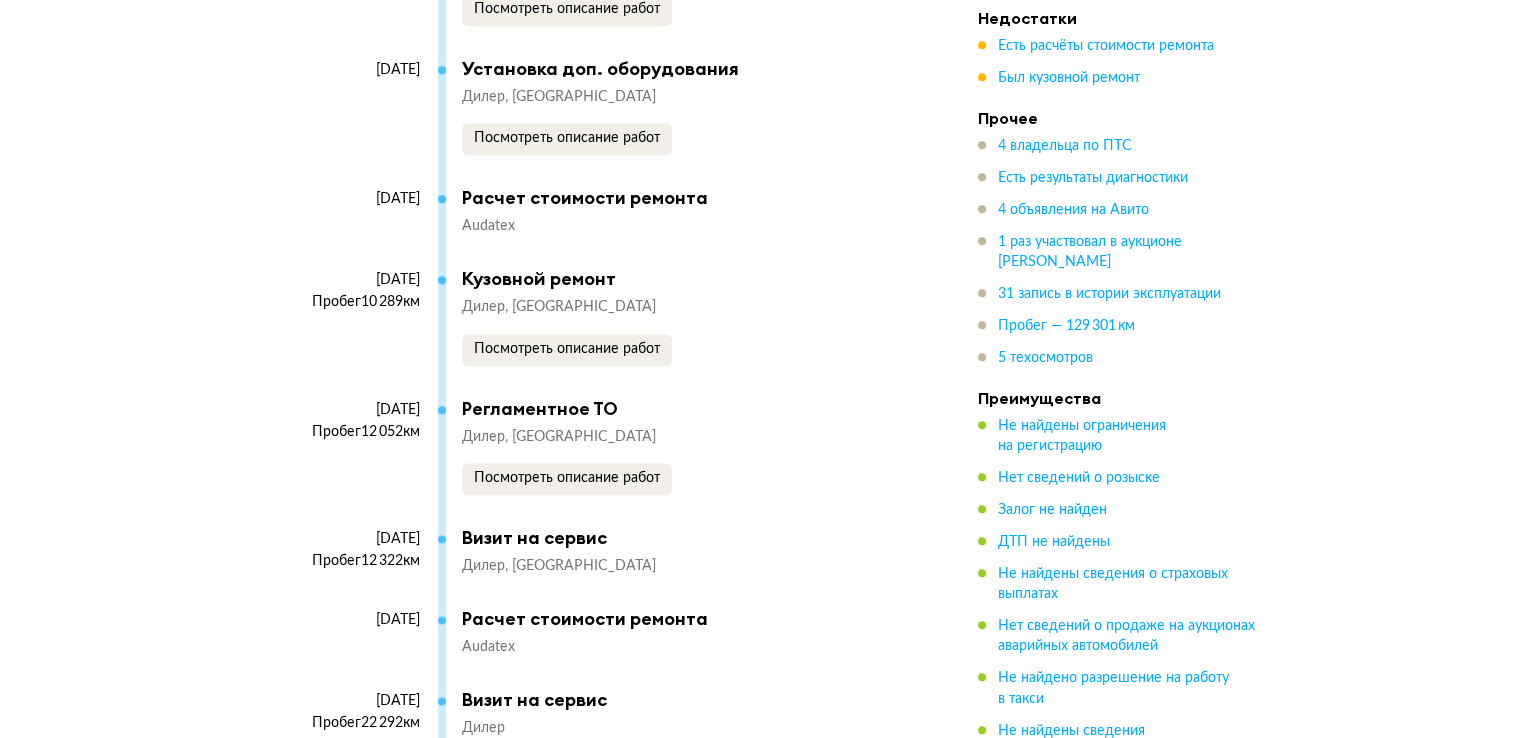 scroll, scrollTop: 9600, scrollLeft: 0, axis: vertical 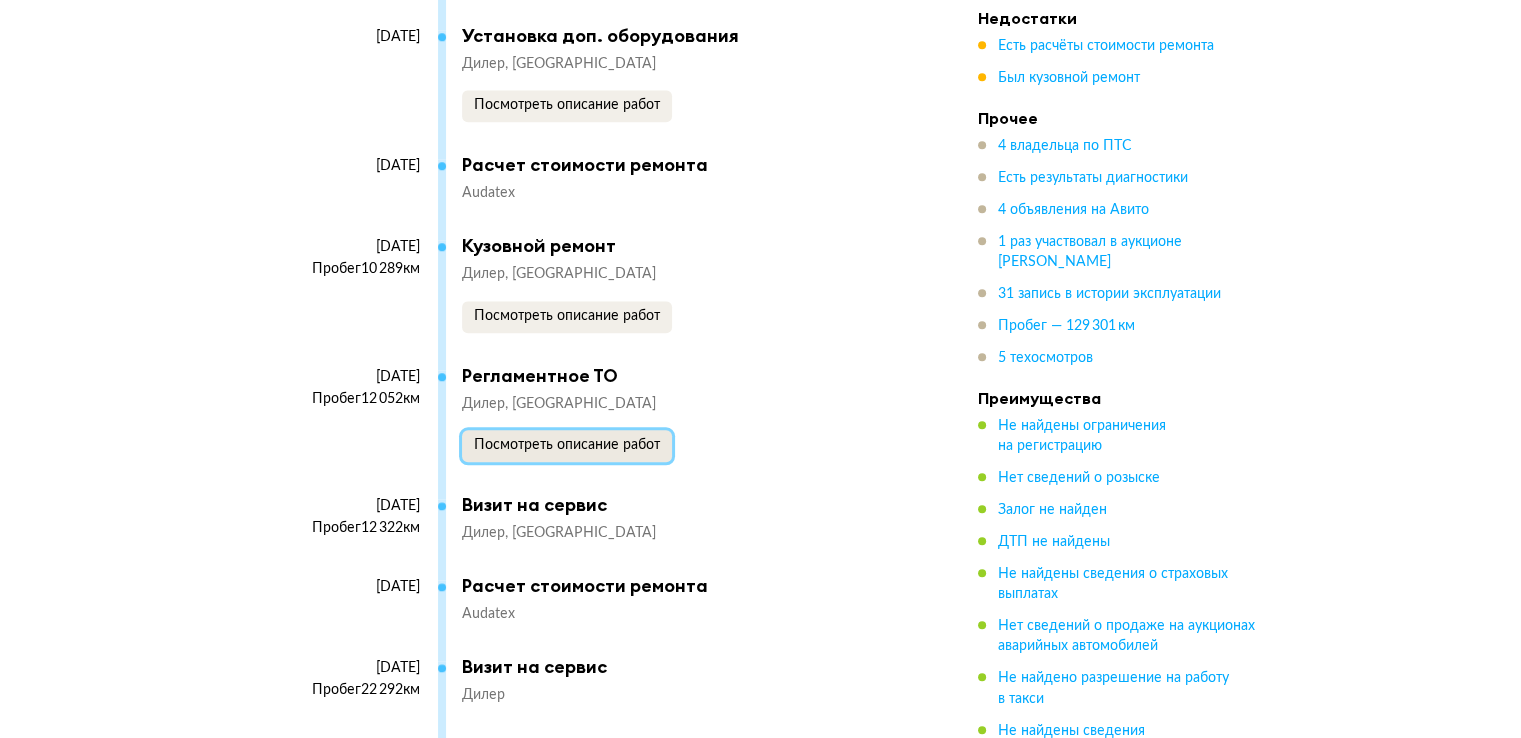click on "Посмотреть описание работ" at bounding box center [567, 445] 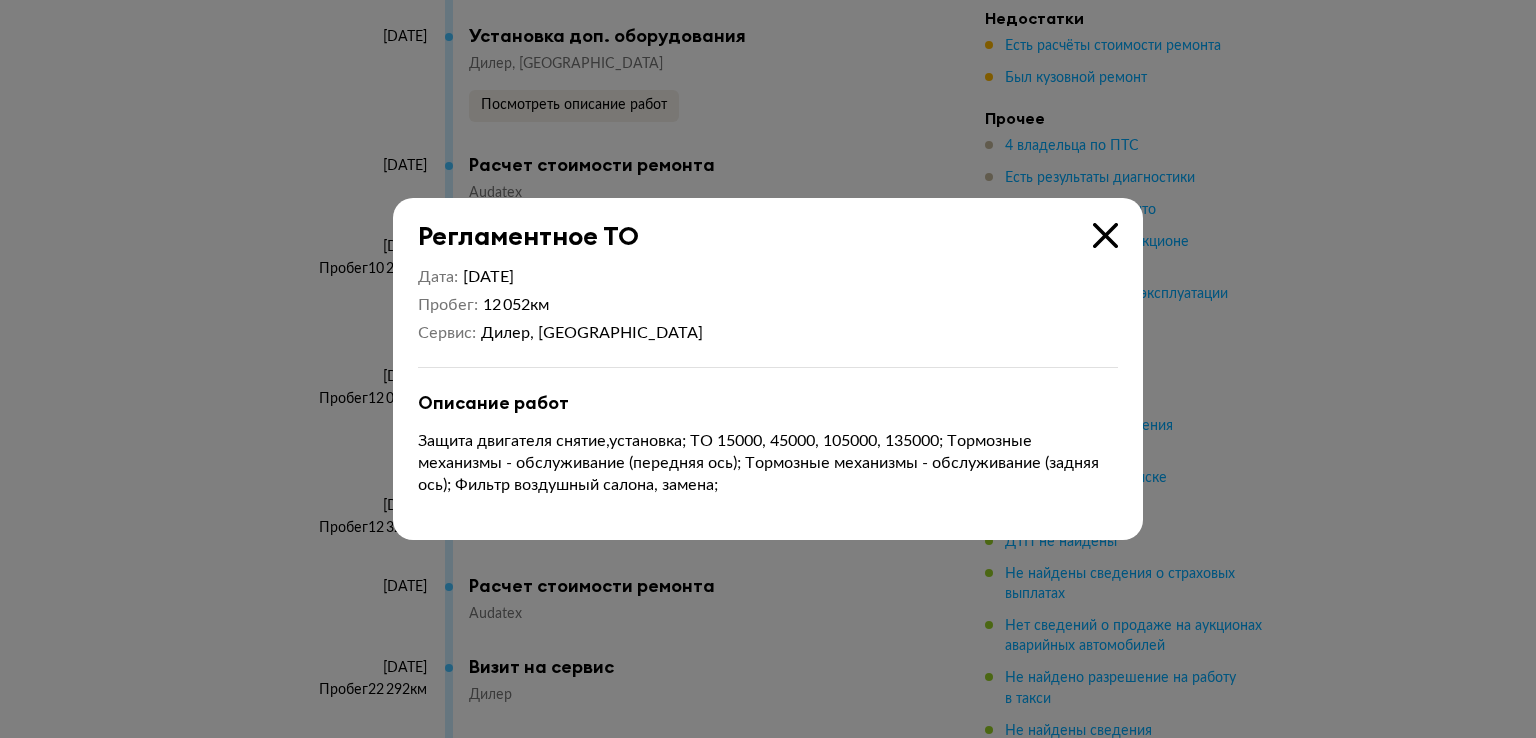 click at bounding box center (1105, 235) 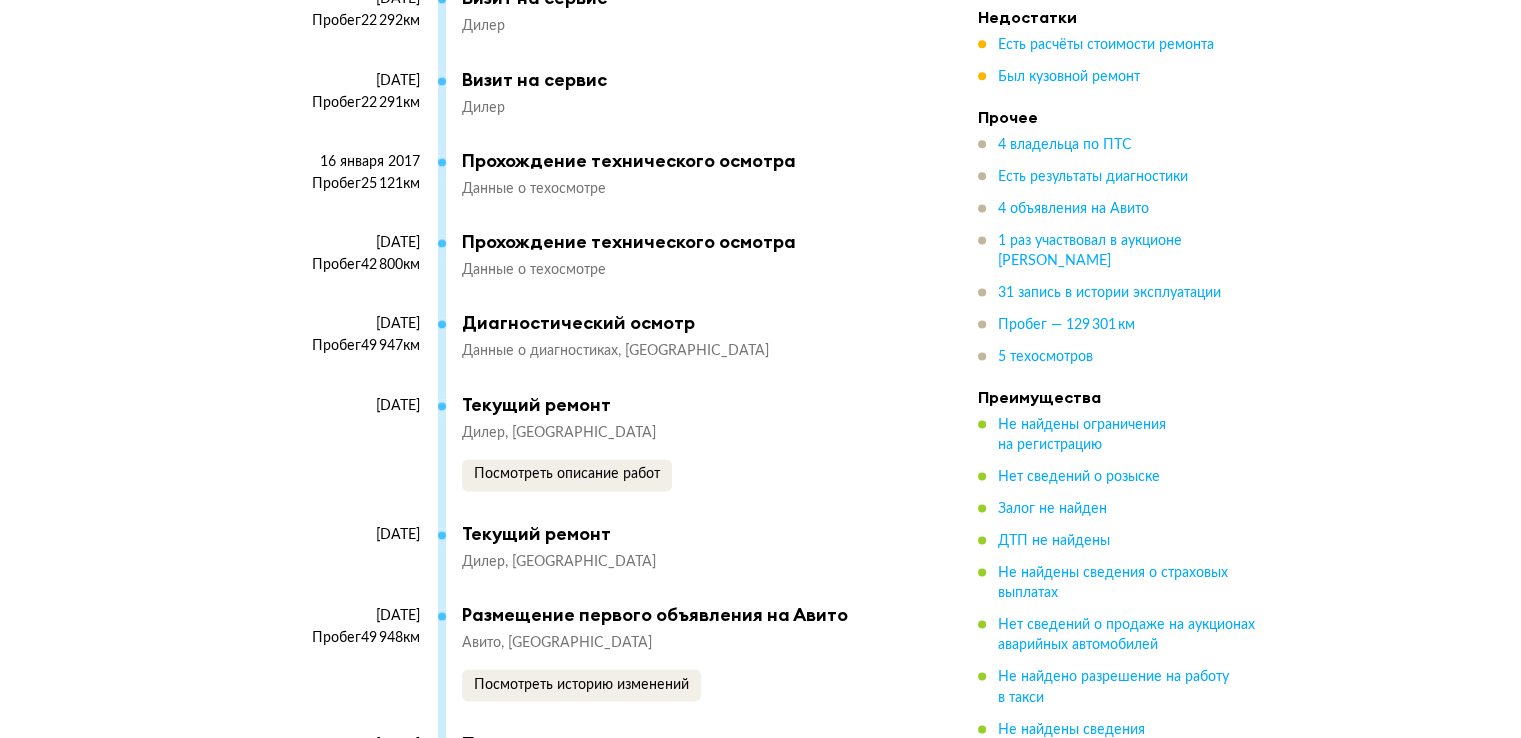 scroll, scrollTop: 10300, scrollLeft: 0, axis: vertical 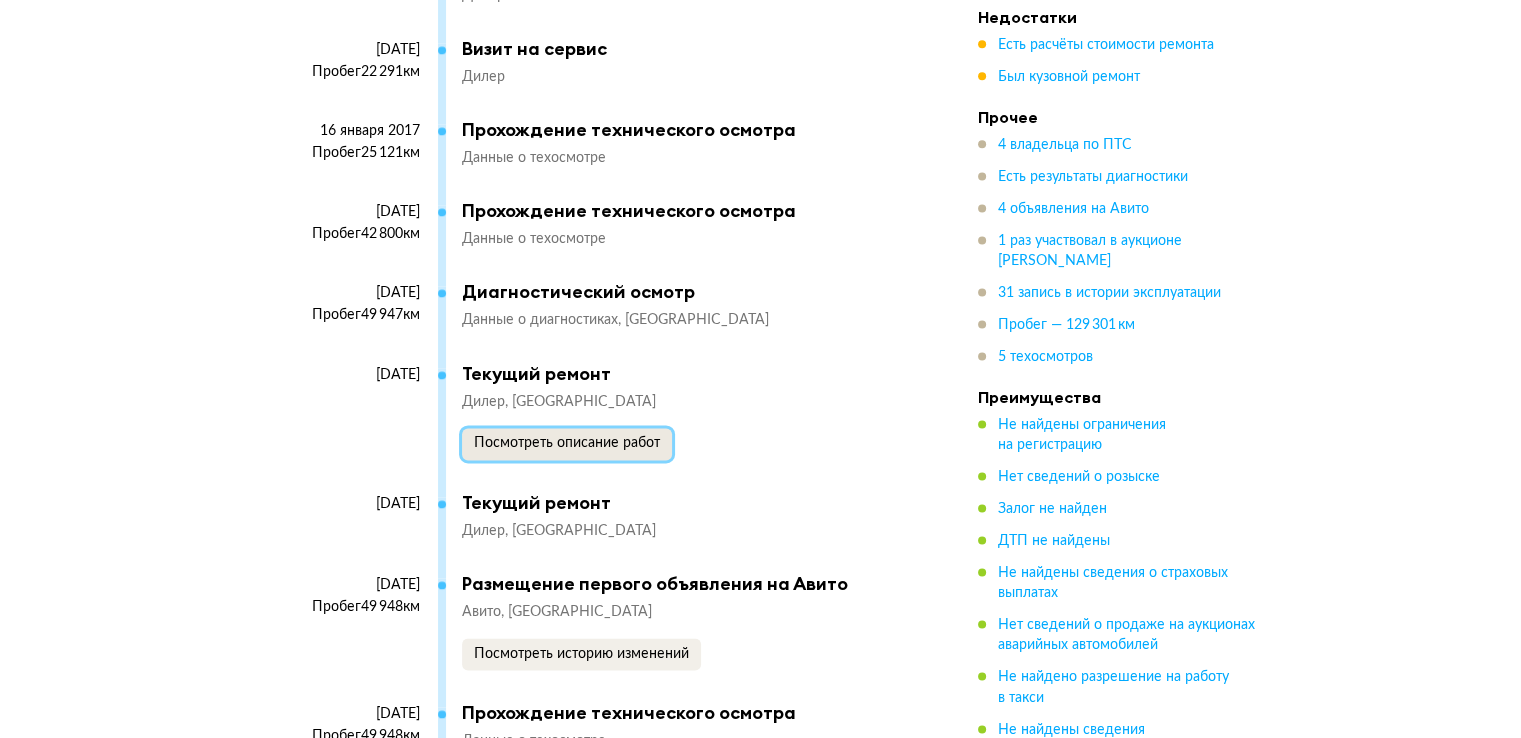 click on "Посмотреть описание работ" at bounding box center (567, 443) 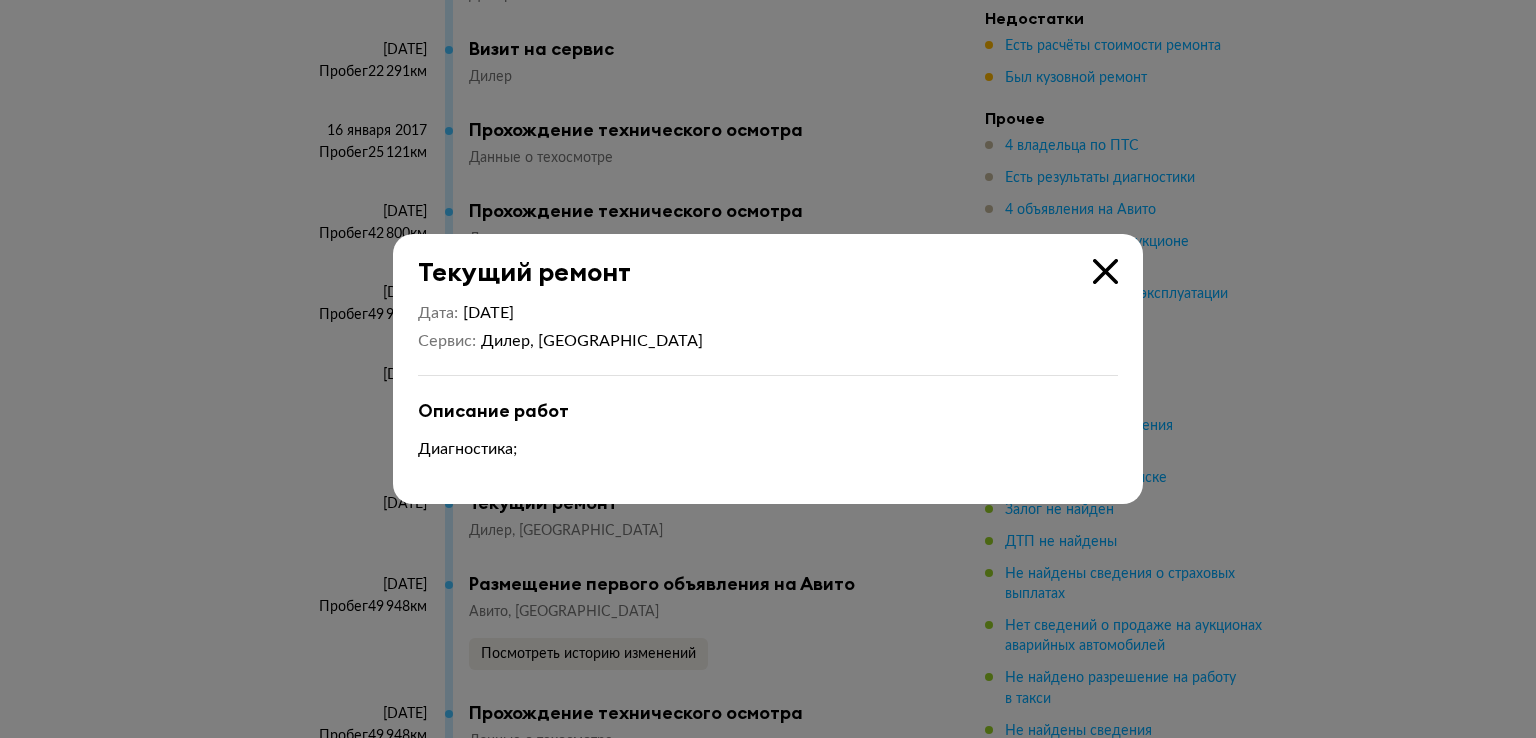click at bounding box center [1105, 271] 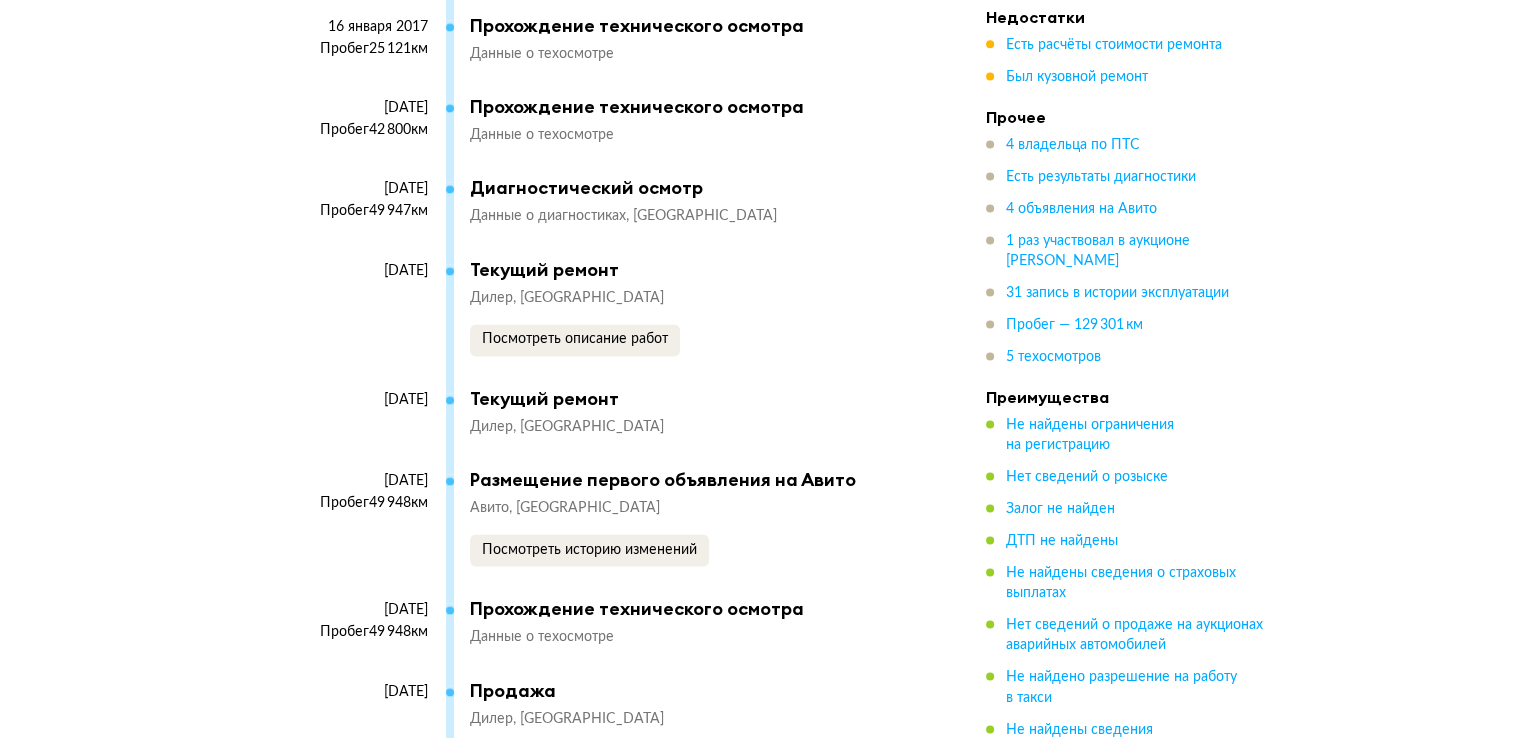 scroll, scrollTop: 10600, scrollLeft: 0, axis: vertical 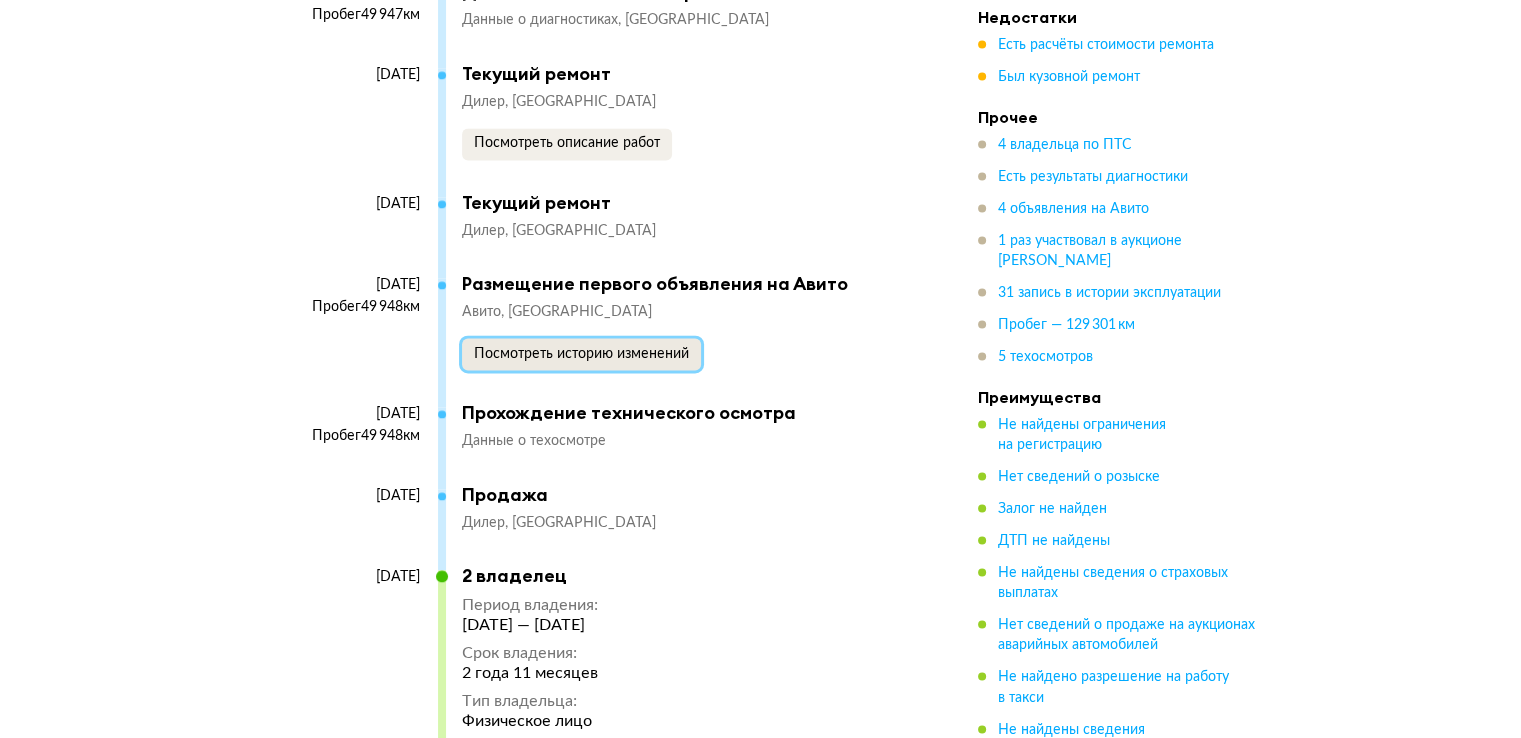 click on "Посмотреть историю изменений" at bounding box center (581, 354) 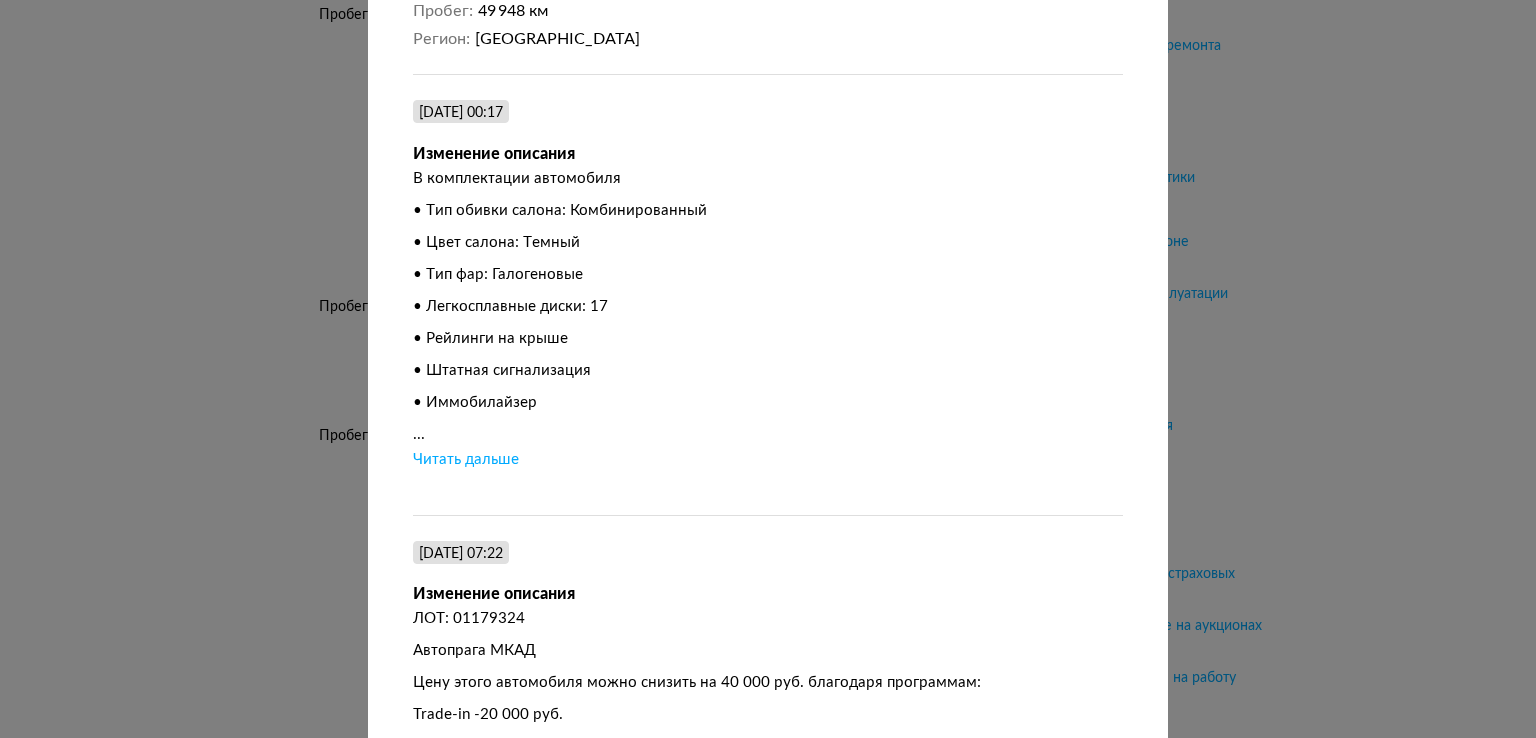 scroll, scrollTop: 700, scrollLeft: 0, axis: vertical 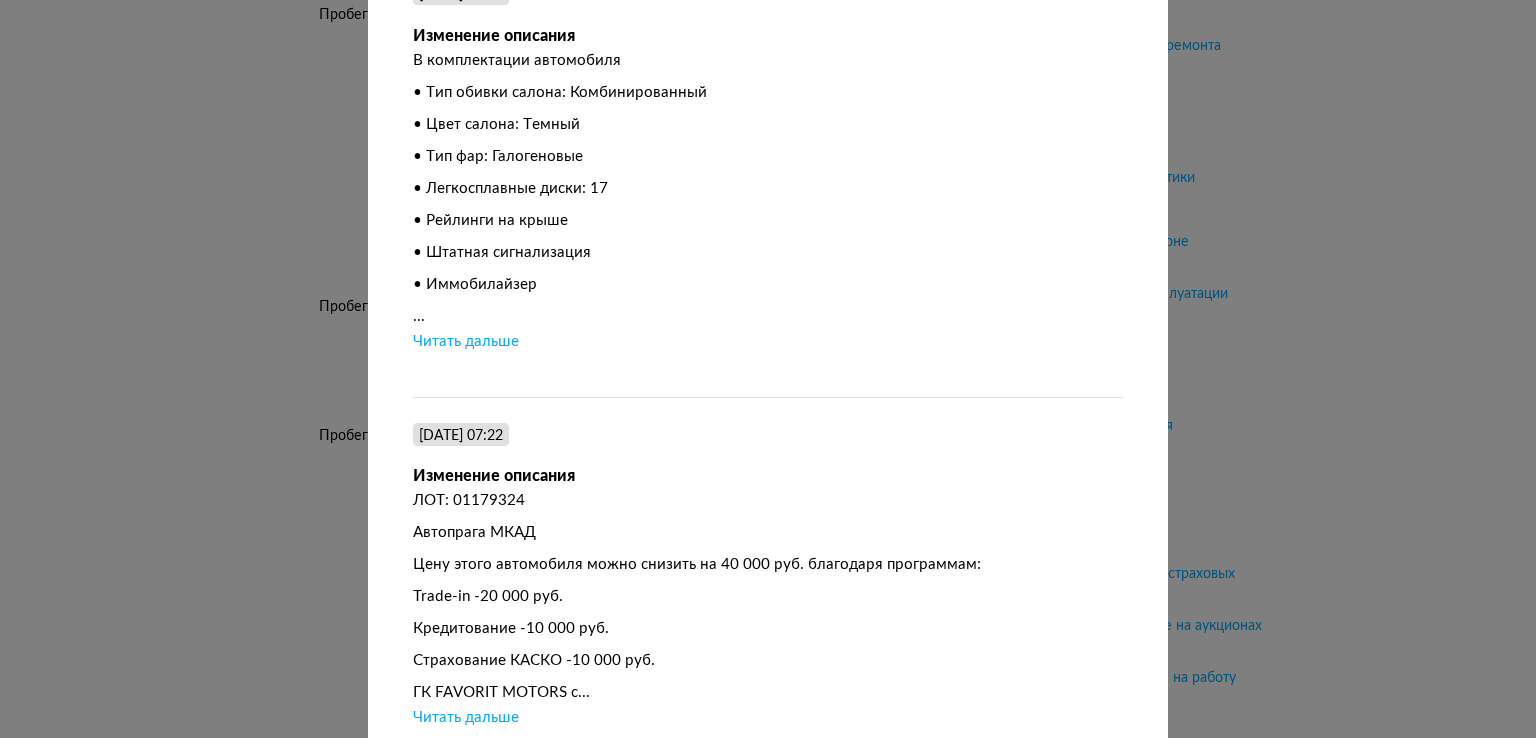 click on "Размещение от  [DATE] [DATE] 23:22 Размещение объявления Увеличить фото Увеличить фото Увеличить фото + 15 Увеличить фото Описание ЛОТ: 01179324 Автопрага МКАД Цену этого автомобиля можно снизить на 40 000 руб. благодаря программам: Trade-in -20 000 руб. Кредитование -10 000 руб. Страхование КАСКО -10 000 руб. ГК FAVORIT MOTORS с... Читать дальше Цена 605 000 ₽    Пробег 49 948 км    Регион [GEOGRAPHIC_DATA] [DATE] 00:17 Изменение описания В комплектации автомобиля  • Тип обивки салона: Комбинированный  • Цвет салона: Темный  • Тип фар: Галогеновые  • Легкосплавные диски: 17  ..." at bounding box center (768, 369) 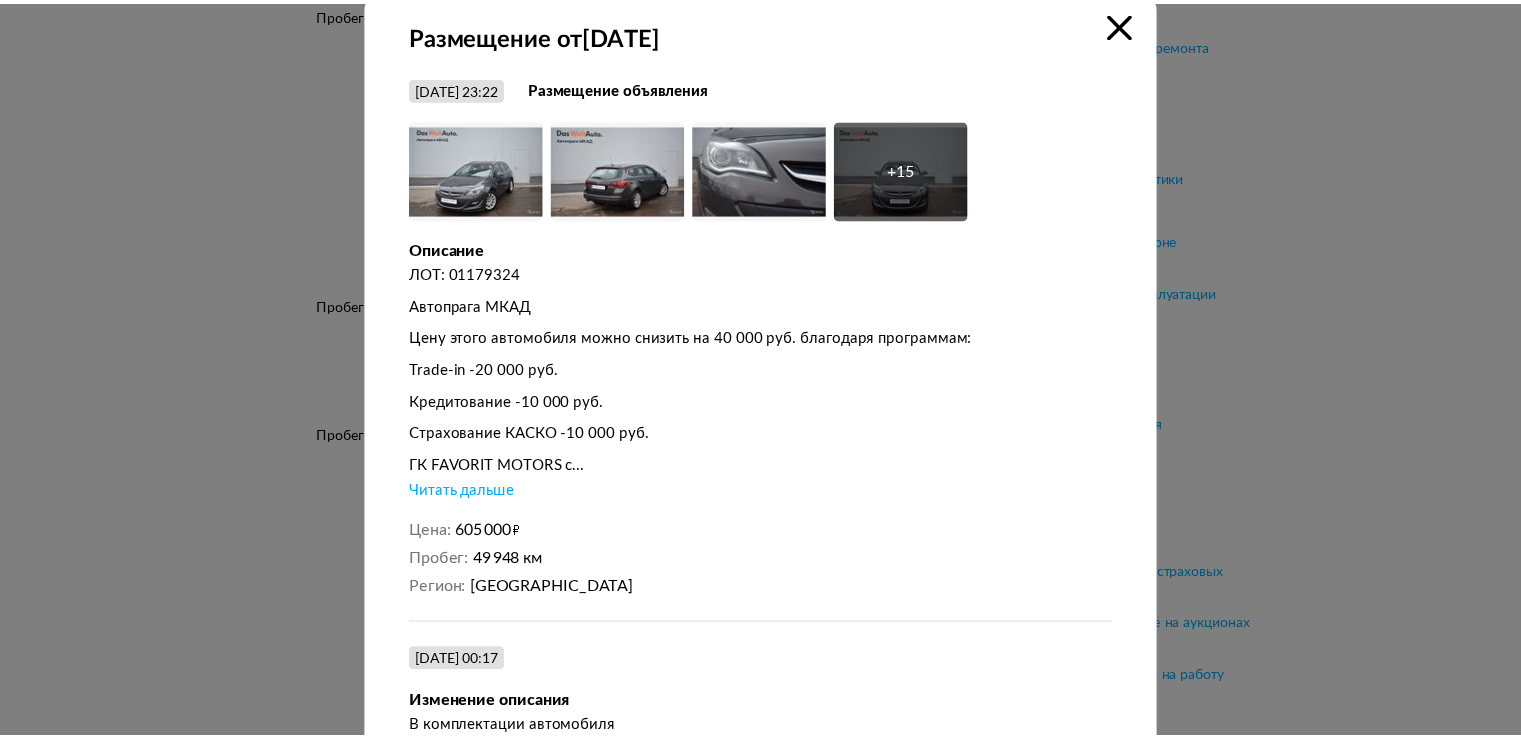 scroll, scrollTop: 0, scrollLeft: 0, axis: both 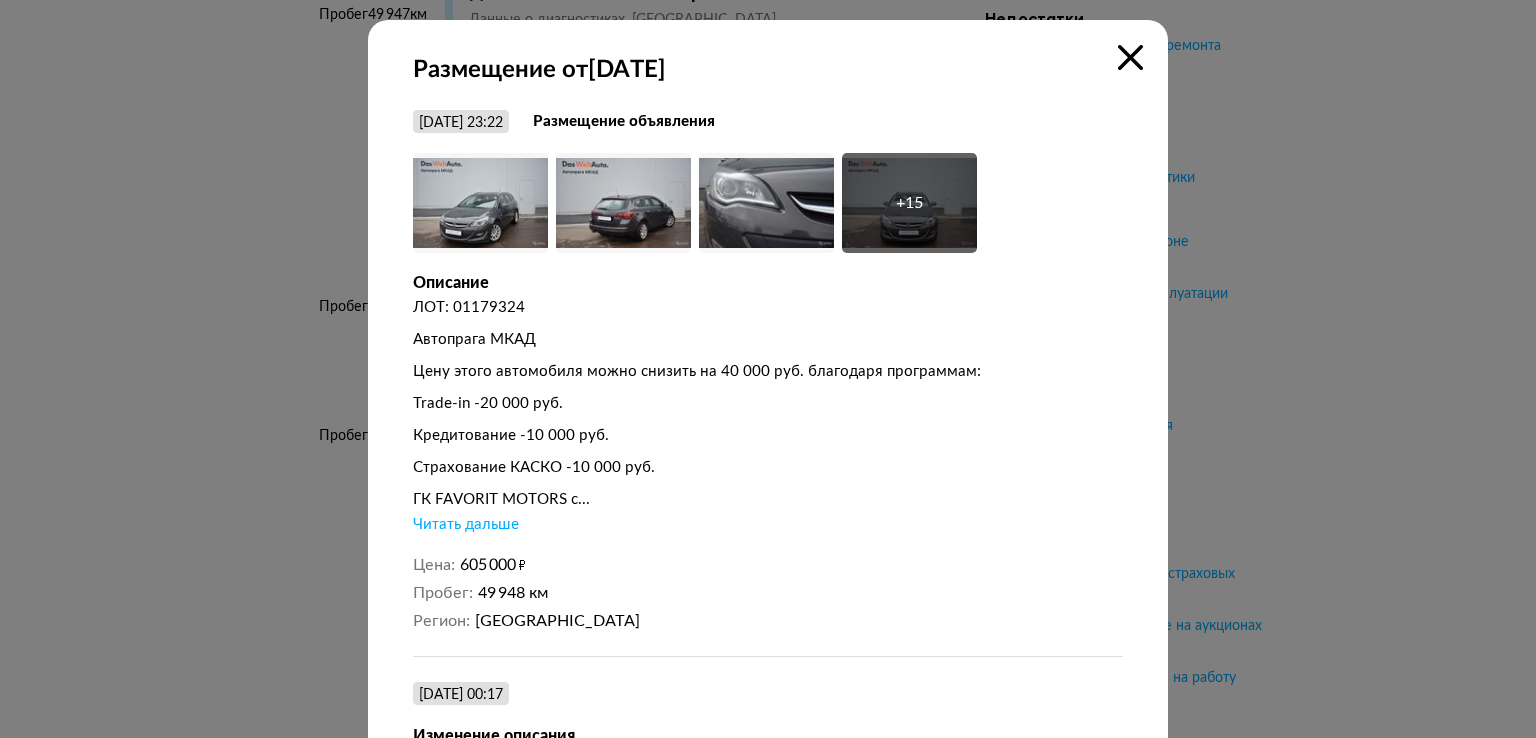 click at bounding box center [1130, 57] 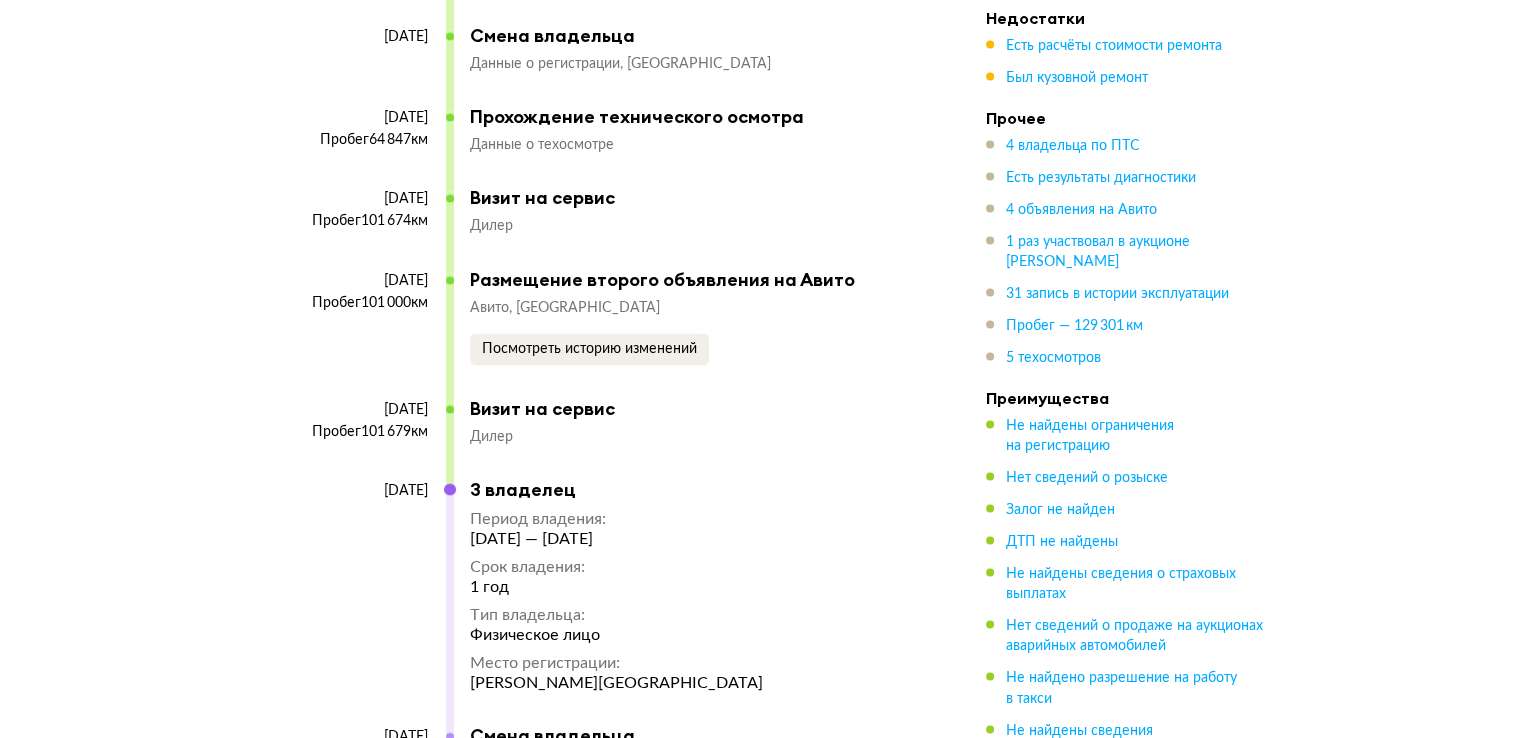 scroll, scrollTop: 11400, scrollLeft: 0, axis: vertical 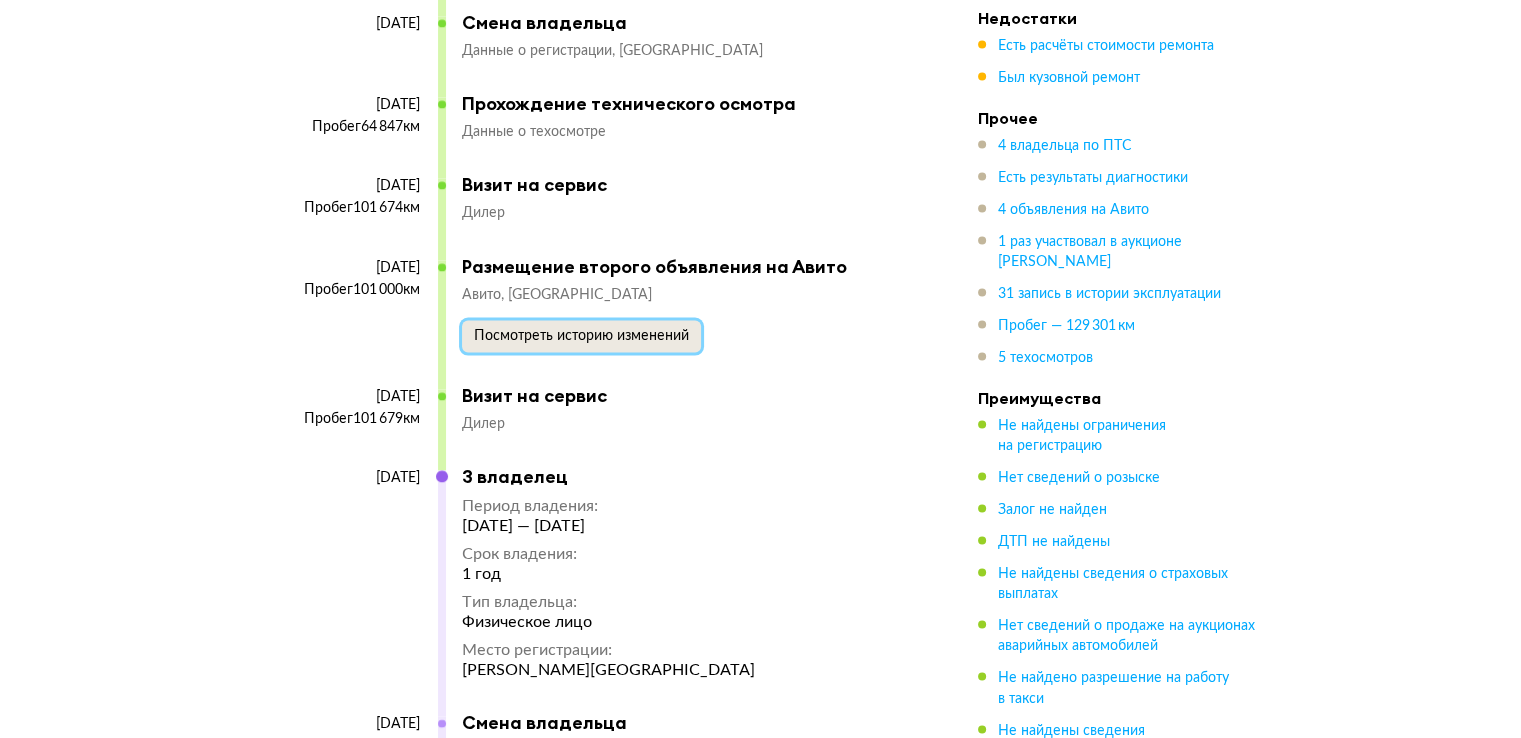 click on "Посмотреть историю изменений" at bounding box center [581, 335] 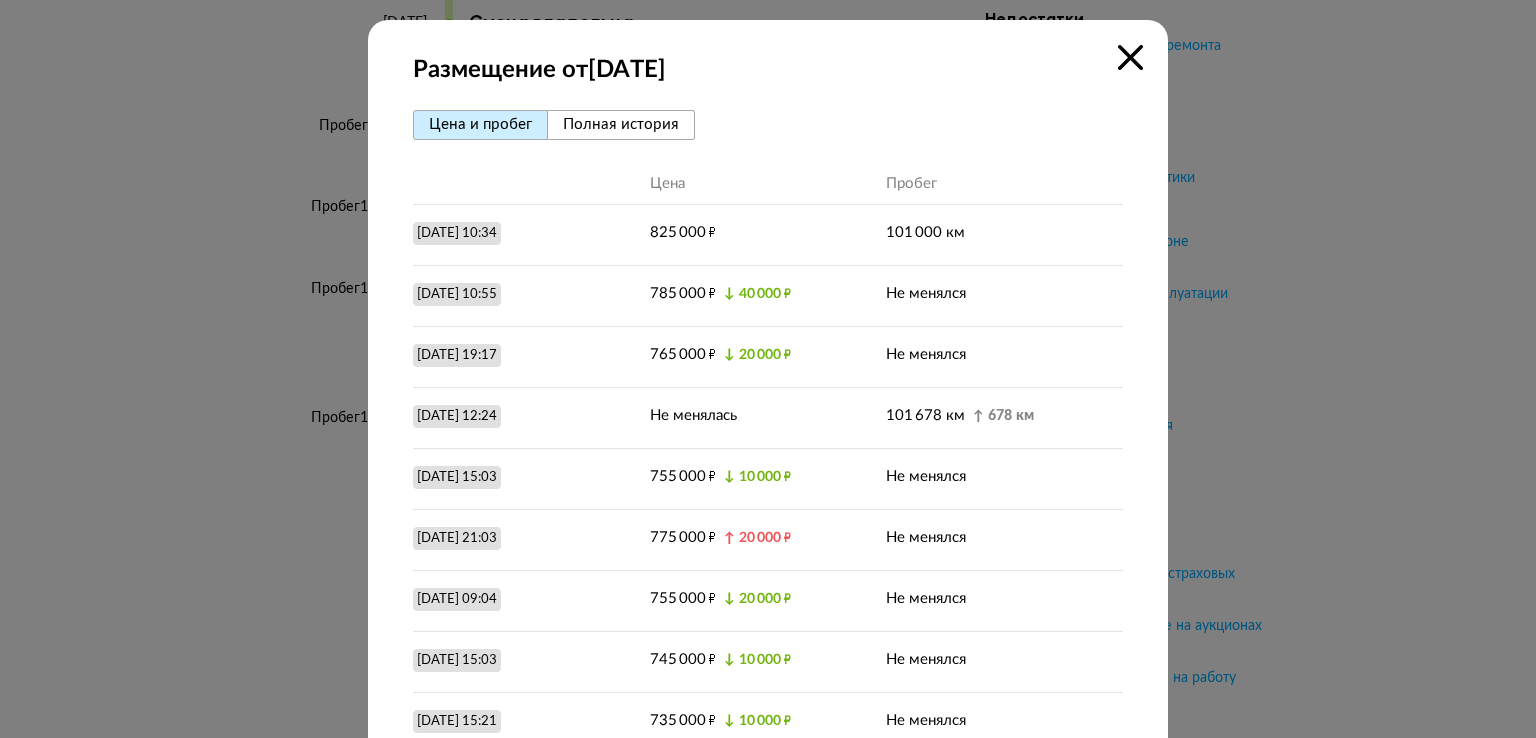 scroll, scrollTop: 64, scrollLeft: 0, axis: vertical 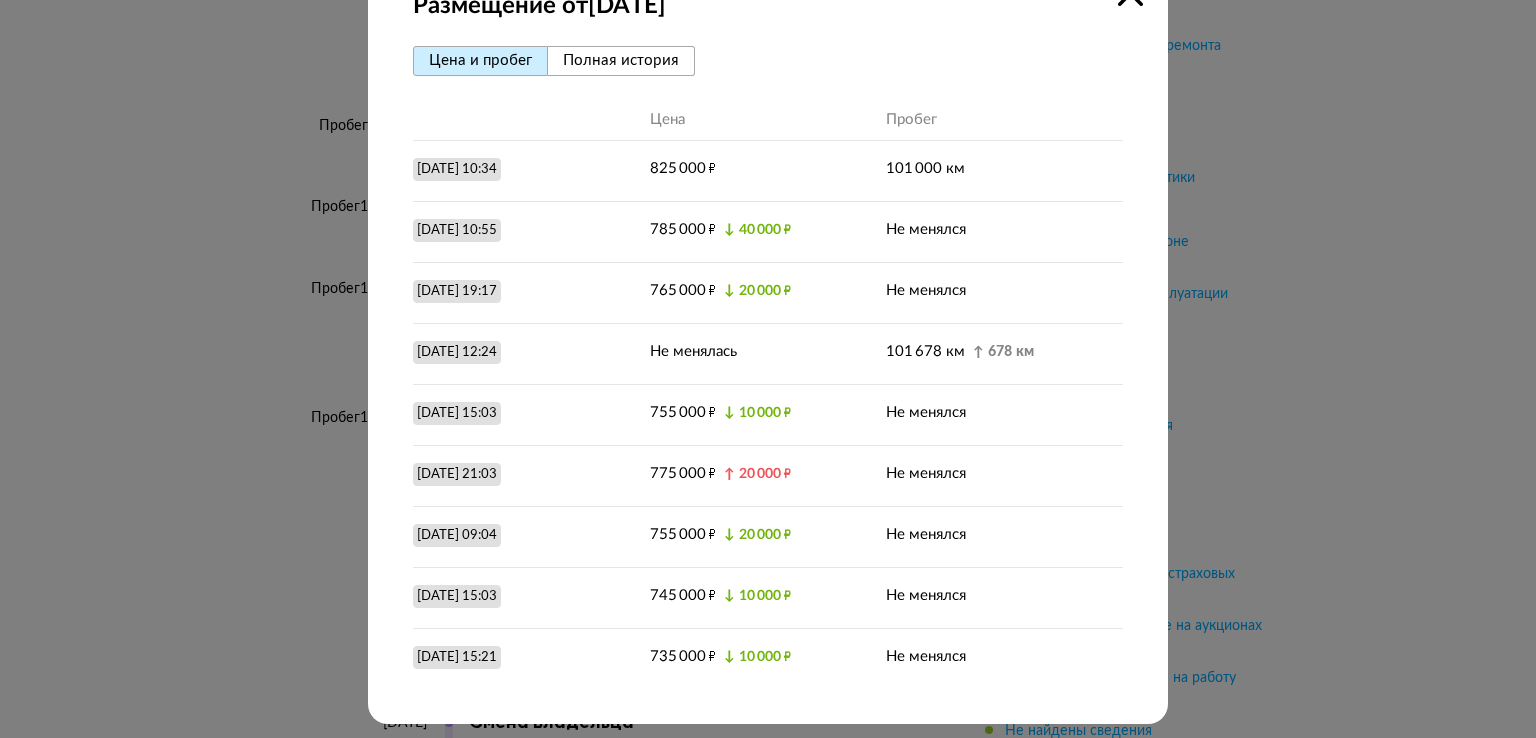 click on "Полная история" at bounding box center [621, 60] 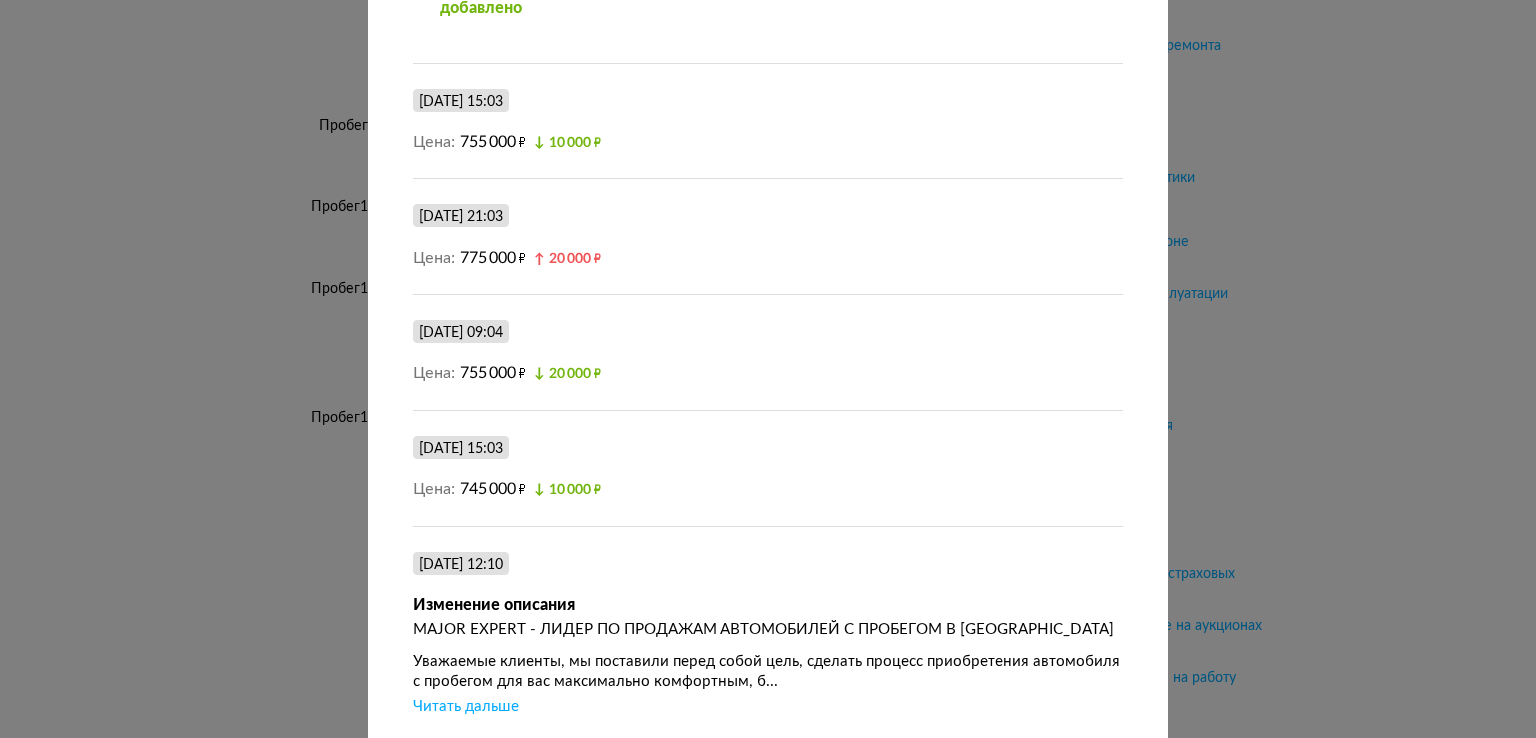 scroll, scrollTop: 4244, scrollLeft: 0, axis: vertical 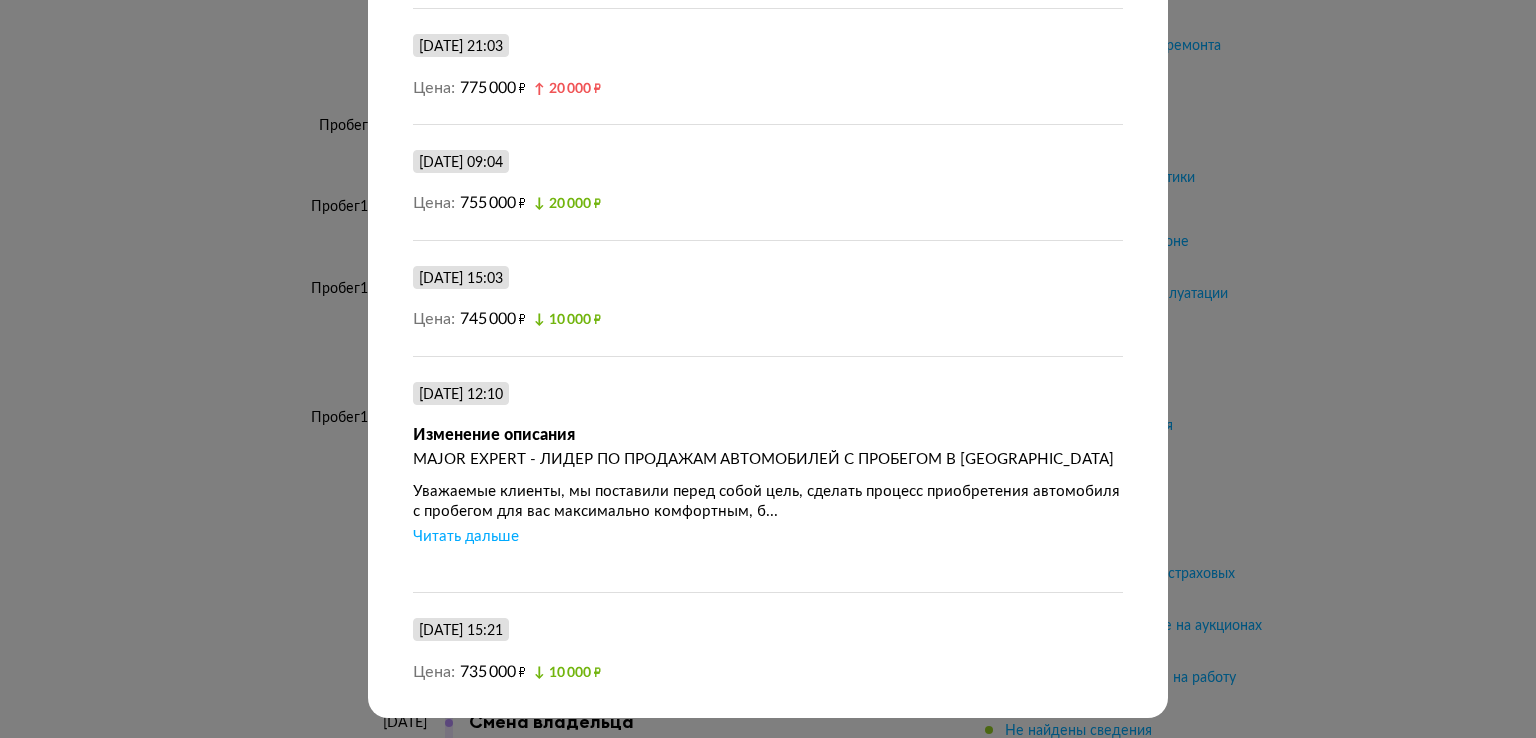 click on "Размещение от  [DATE] Цена и пробег Полная история [DATE] 10:34 Размещение объявления Описание MAJOR EXPERT - ЛИДЕР ПО ПРОДАЖАМ АВТОМОБИЛЕЙ С ПРОБЕГОМ В [GEOGRAPHIC_DATA] Уважаемые клиенты, мы поставили перед собой цель, сделать процесс приобретения автомобиля с пробегом для вас максимально комфортным, б... Читать дальше Цена 825 000 ₽    Пробег 101 000 км    Регион [GEOGRAPHIC_DATA] [DATE] 14:29 добавлено добавлено добавлено добавлено добавлено добавлено добавлено добавлено добавлено добавлено добавлено [DATE] 15:39 добавлено добавлено добавлено" at bounding box center [768, 369] 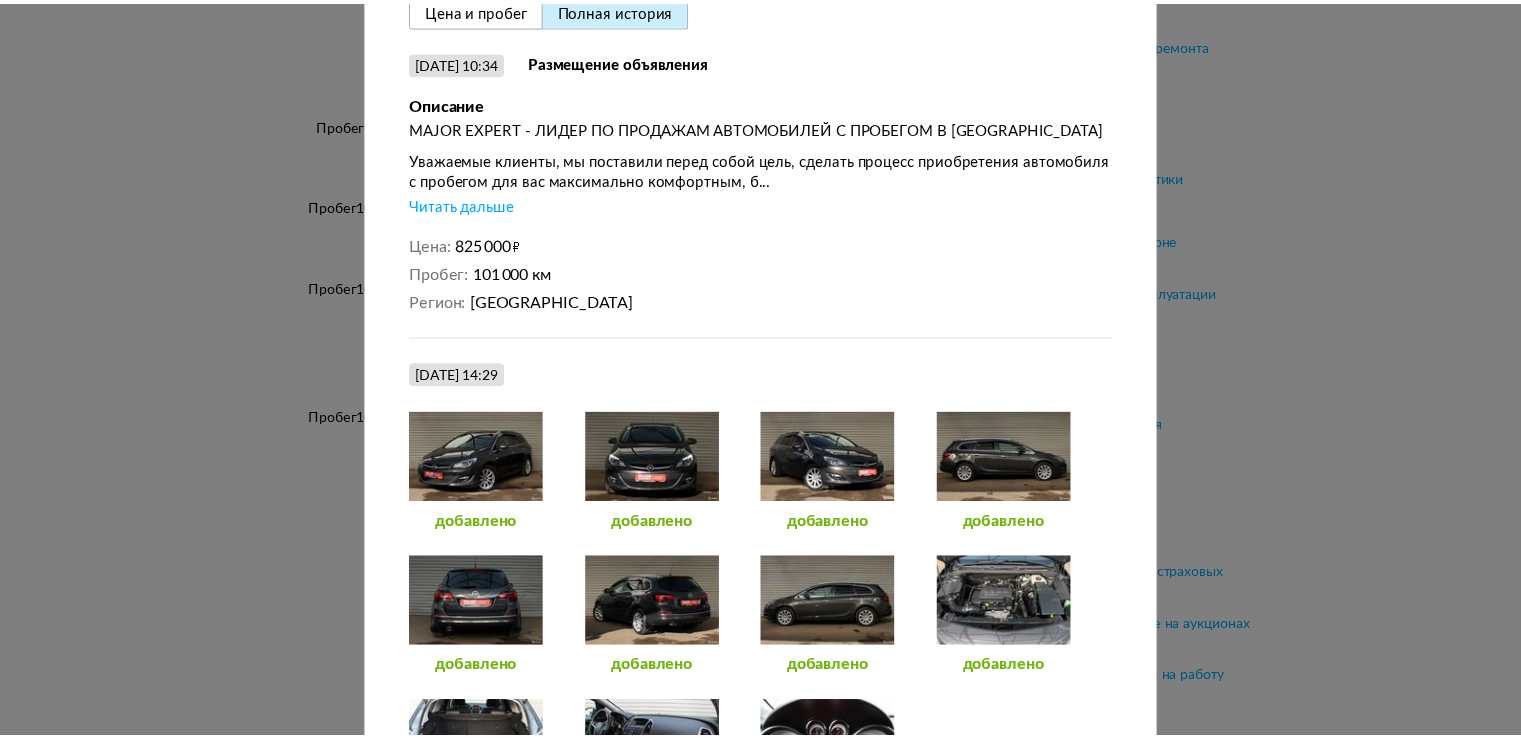 scroll, scrollTop: 0, scrollLeft: 0, axis: both 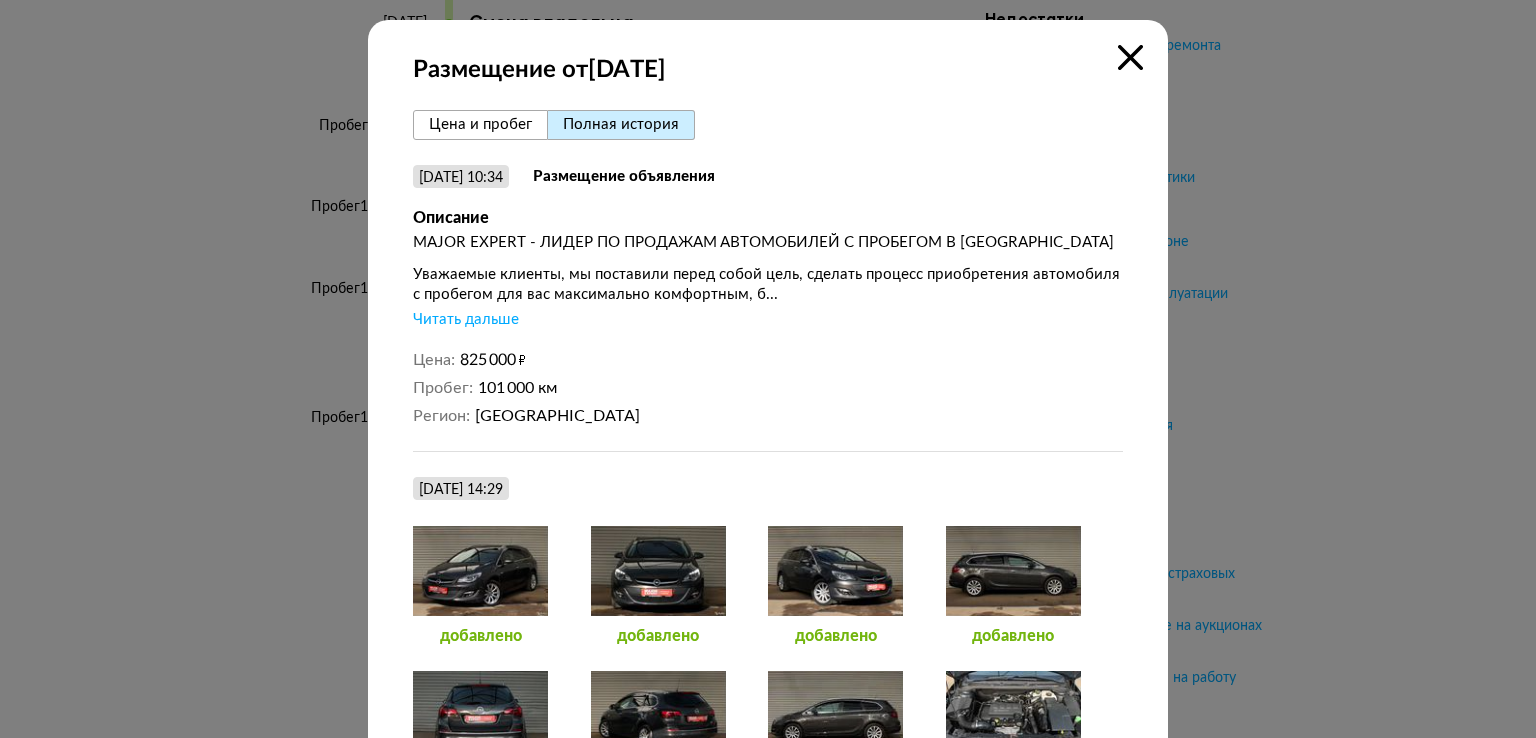 click at bounding box center (1130, 57) 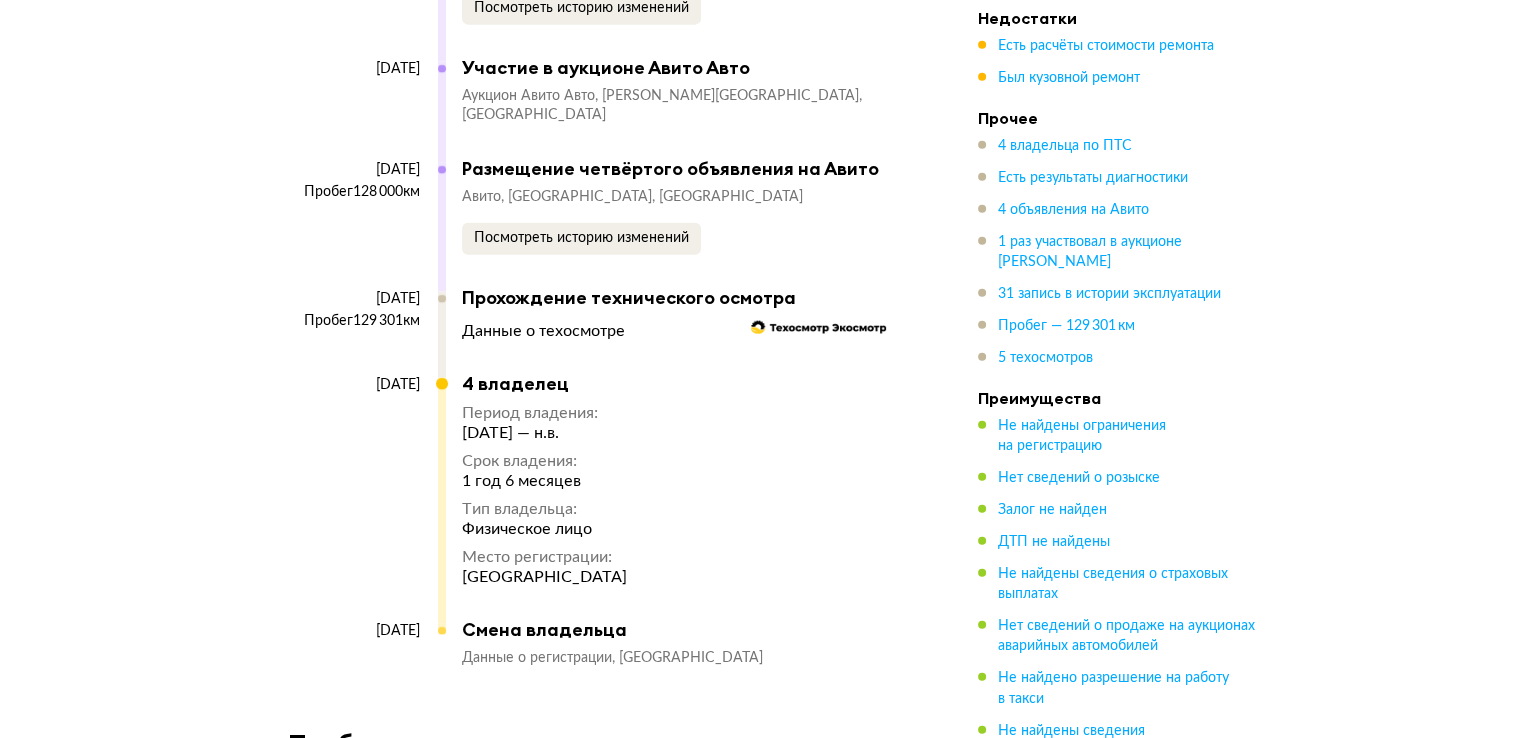 scroll, scrollTop: 12400, scrollLeft: 0, axis: vertical 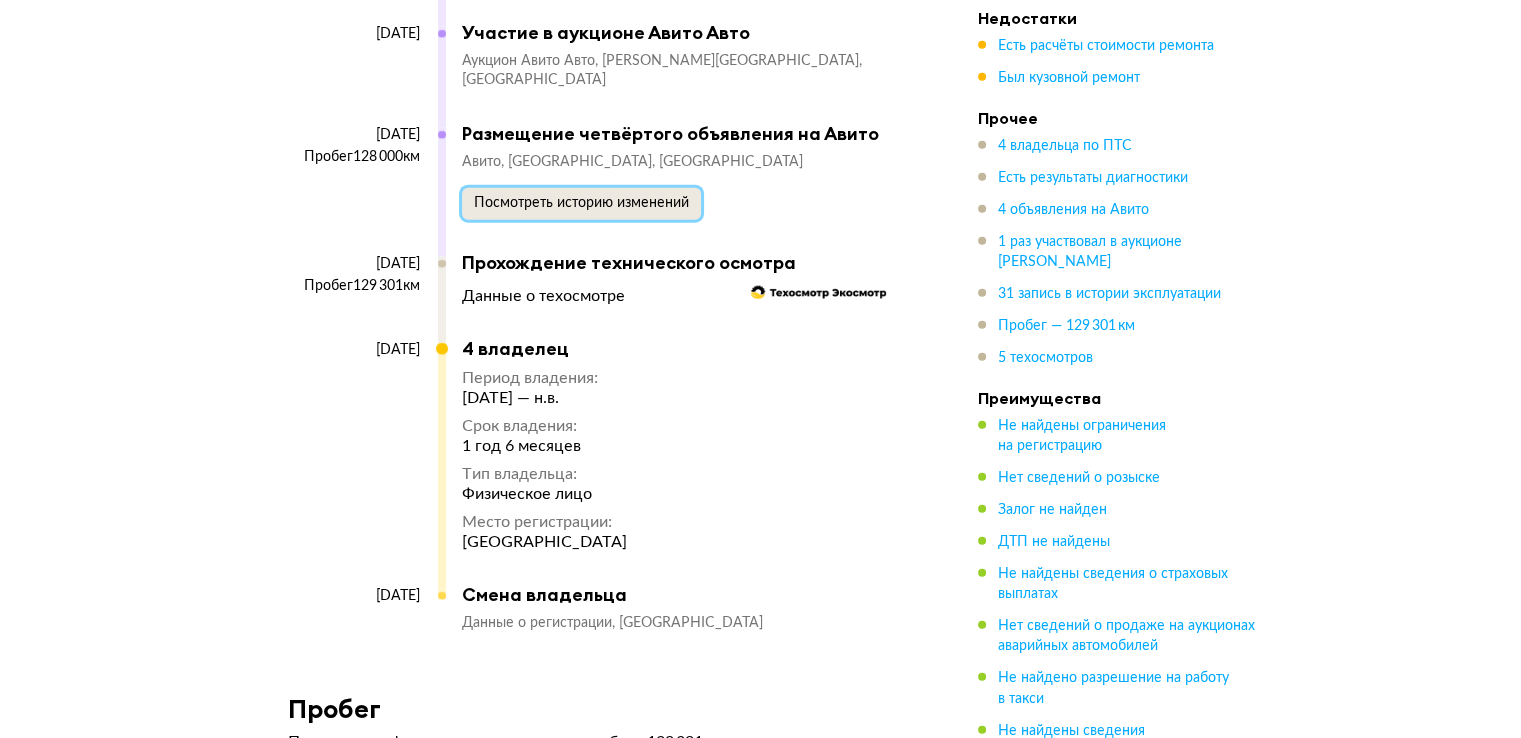 click on "Посмотреть историю изменений" at bounding box center (581, 204) 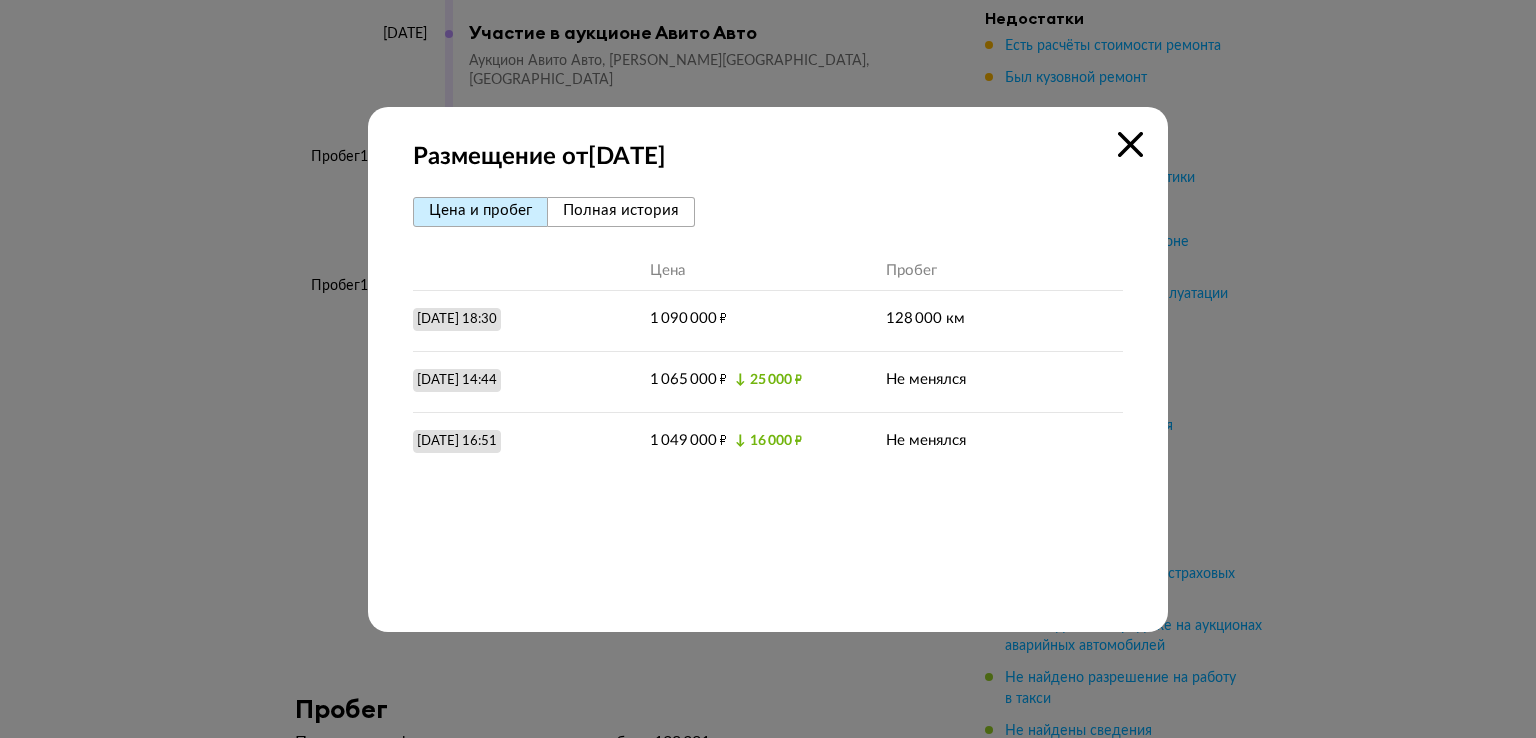 click at bounding box center (1130, 144) 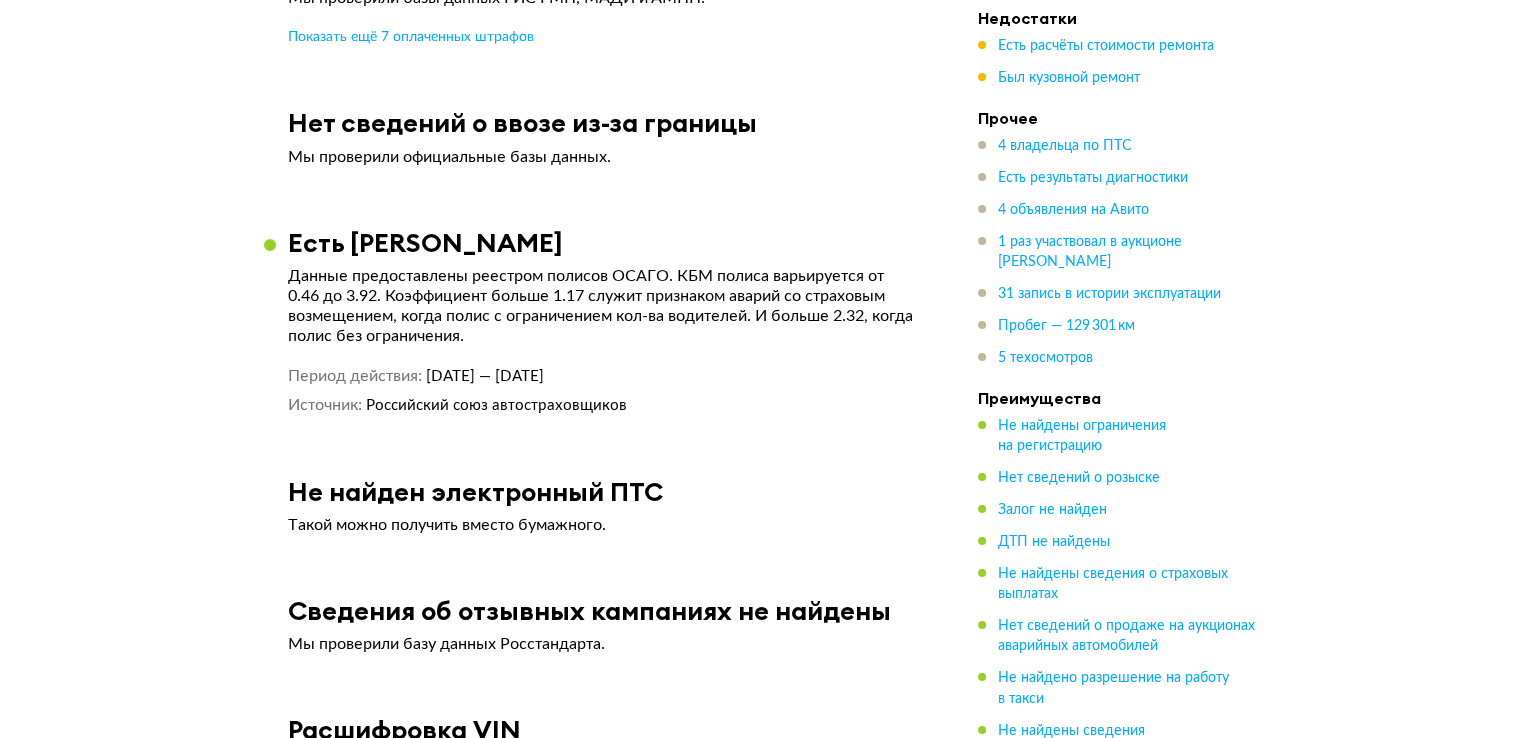 scroll, scrollTop: 13940, scrollLeft: 0, axis: vertical 